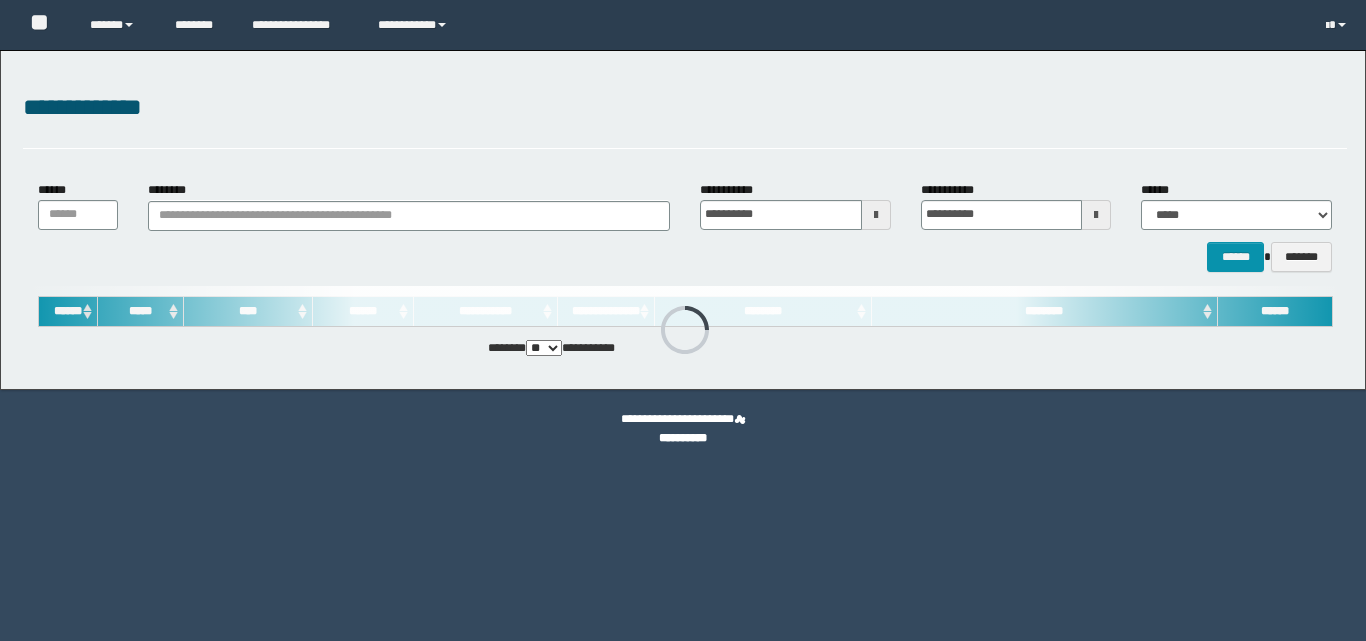 scroll, scrollTop: 0, scrollLeft: 0, axis: both 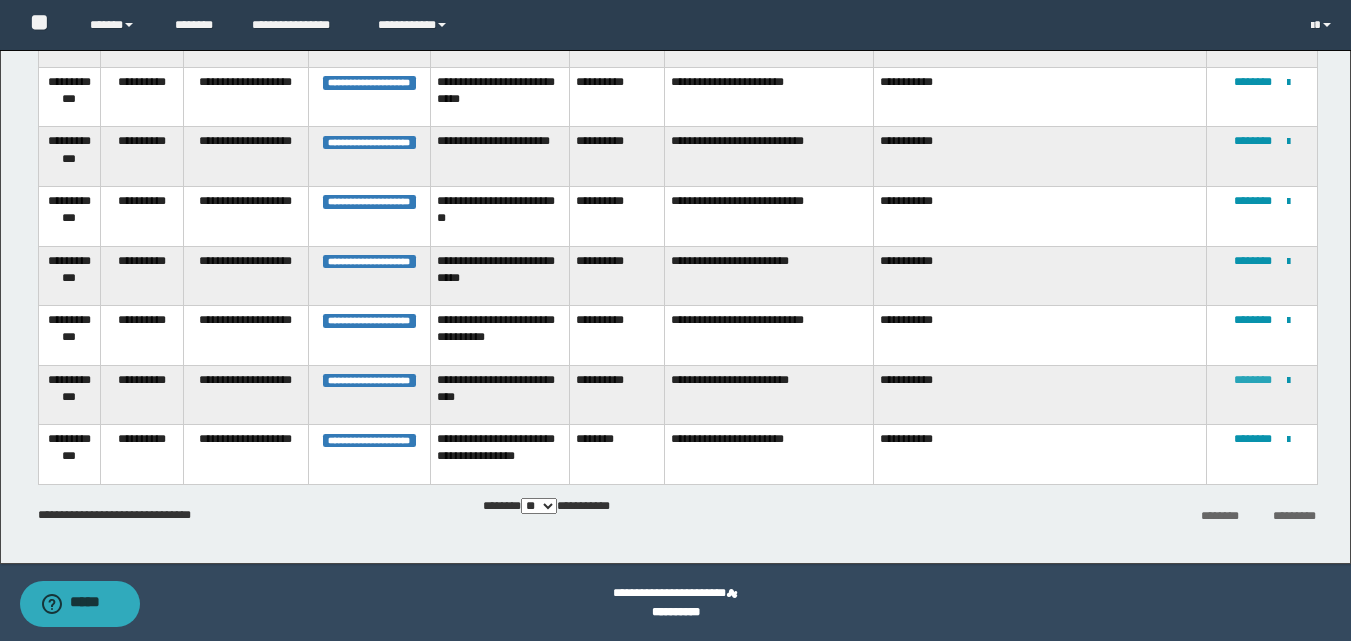 click on "********" at bounding box center [1253, 380] 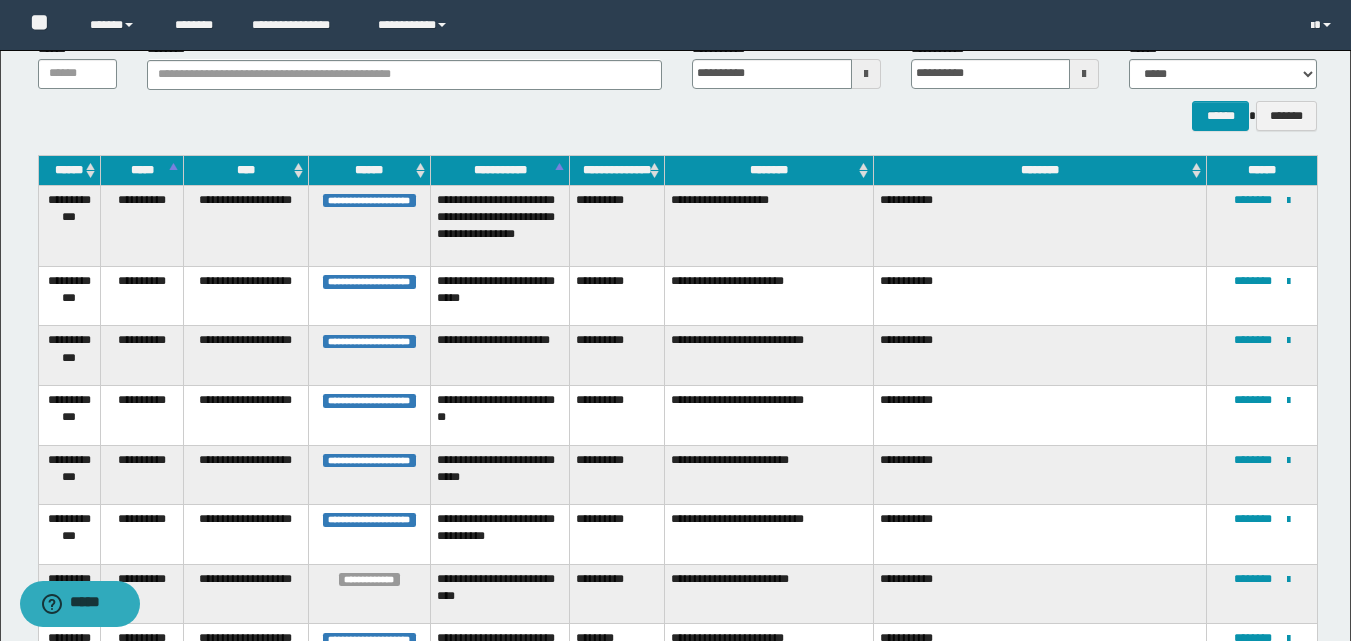 scroll, scrollTop: 340, scrollLeft: 0, axis: vertical 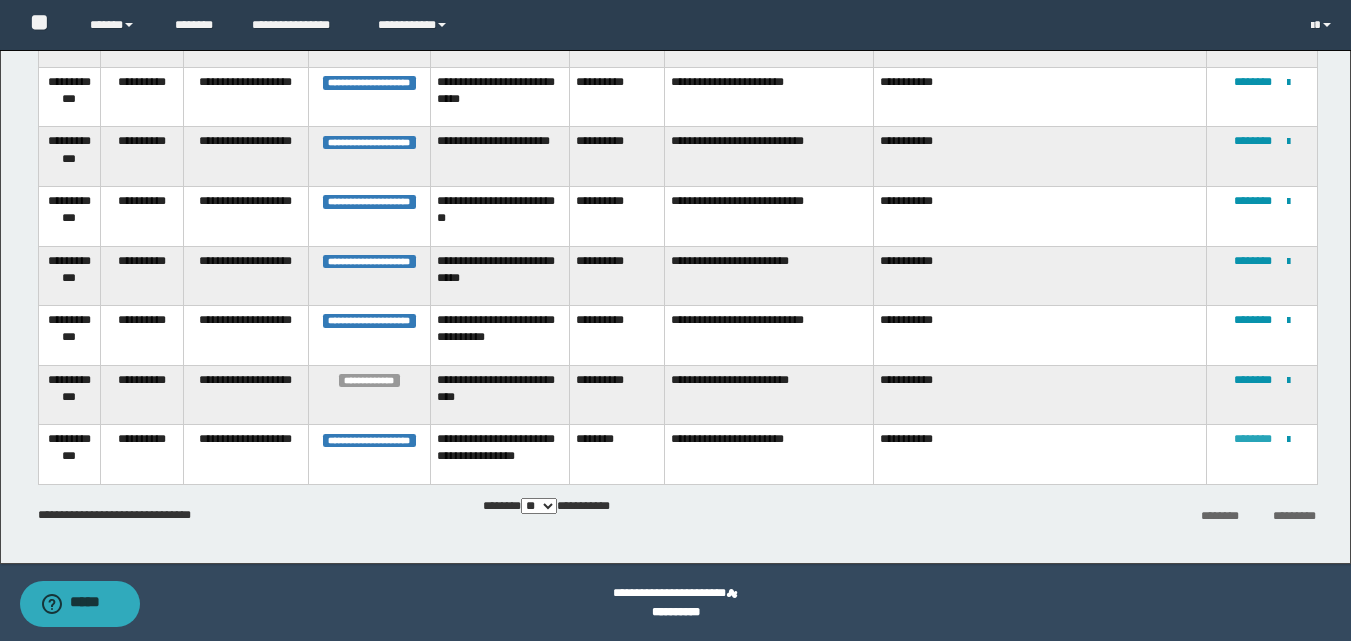 click on "********" at bounding box center [1253, 439] 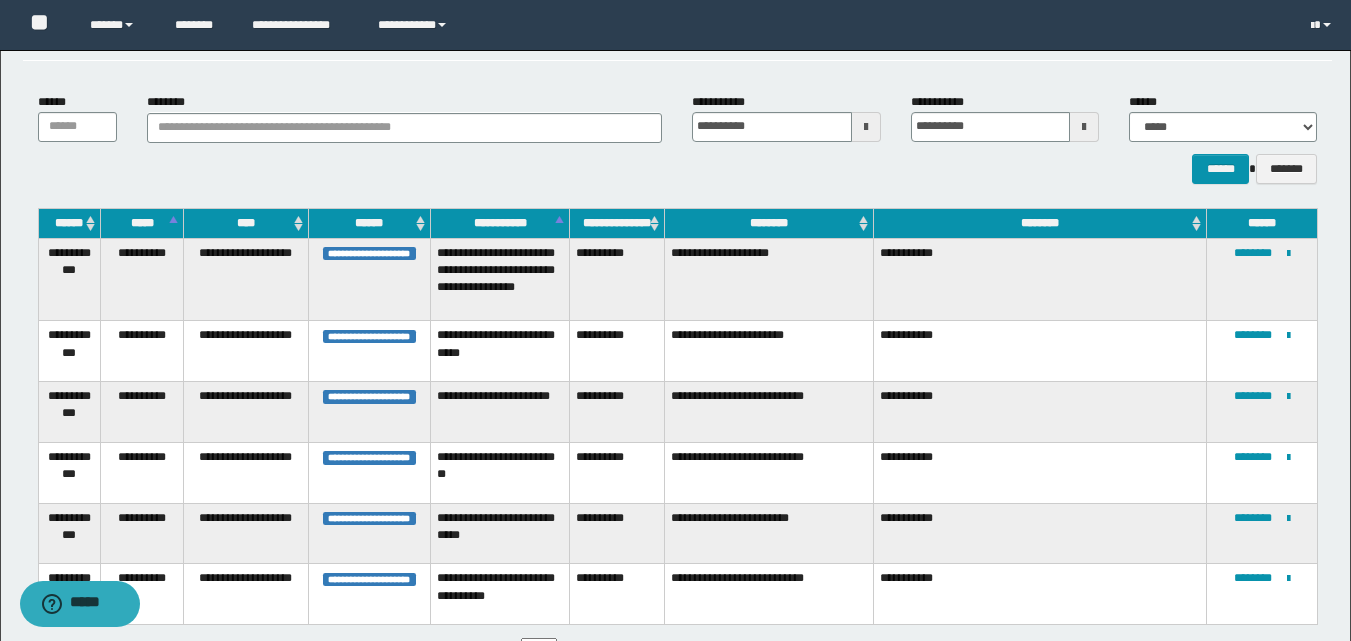 scroll, scrollTop: 229, scrollLeft: 0, axis: vertical 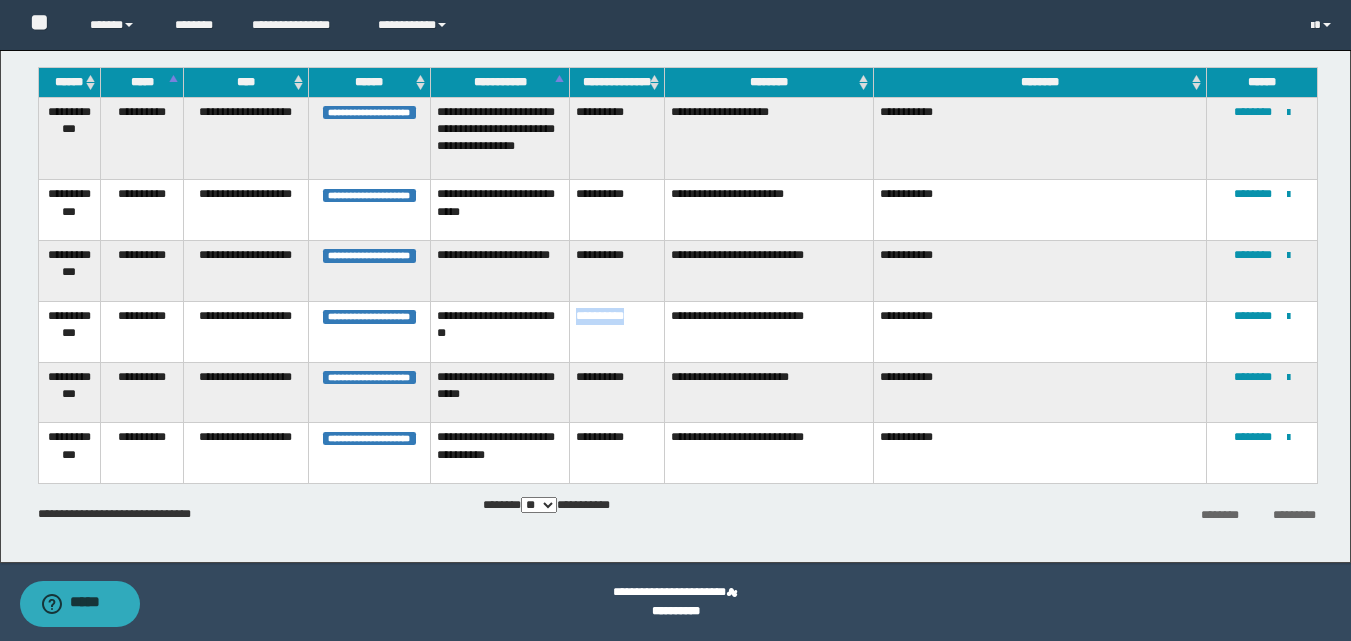 drag, startPoint x: 644, startPoint y: 322, endPoint x: 575, endPoint y: 330, distance: 69.46222 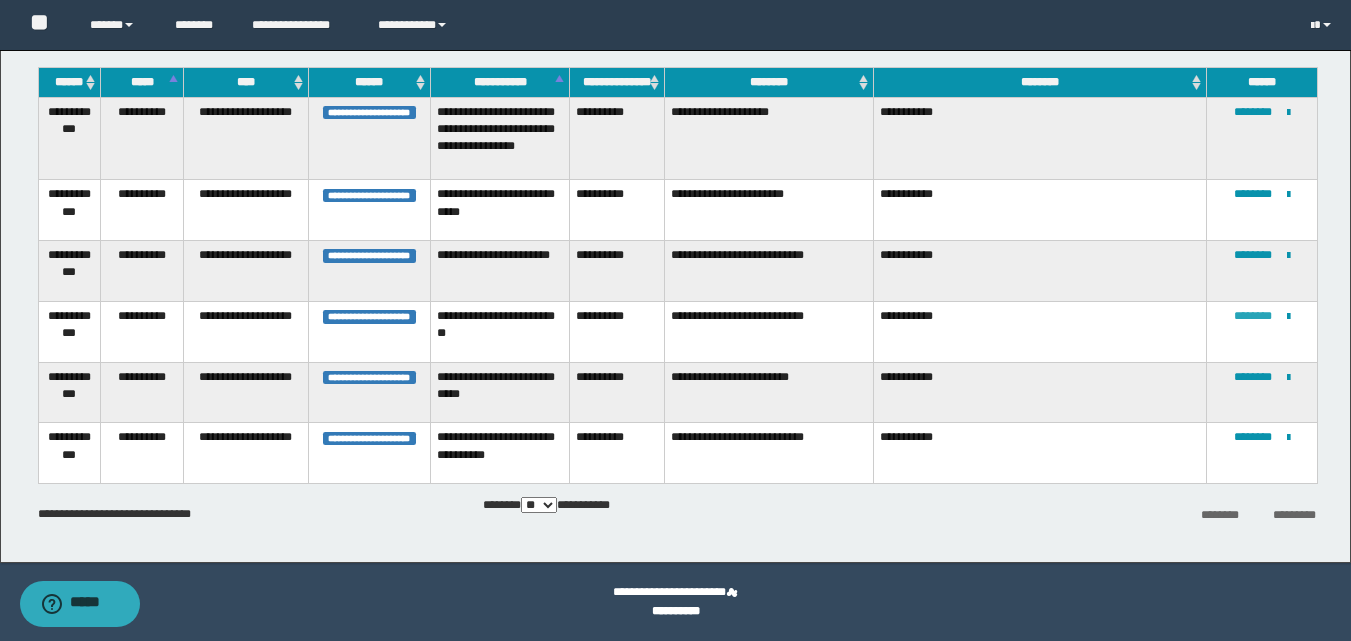 click on "********" at bounding box center (1253, 316) 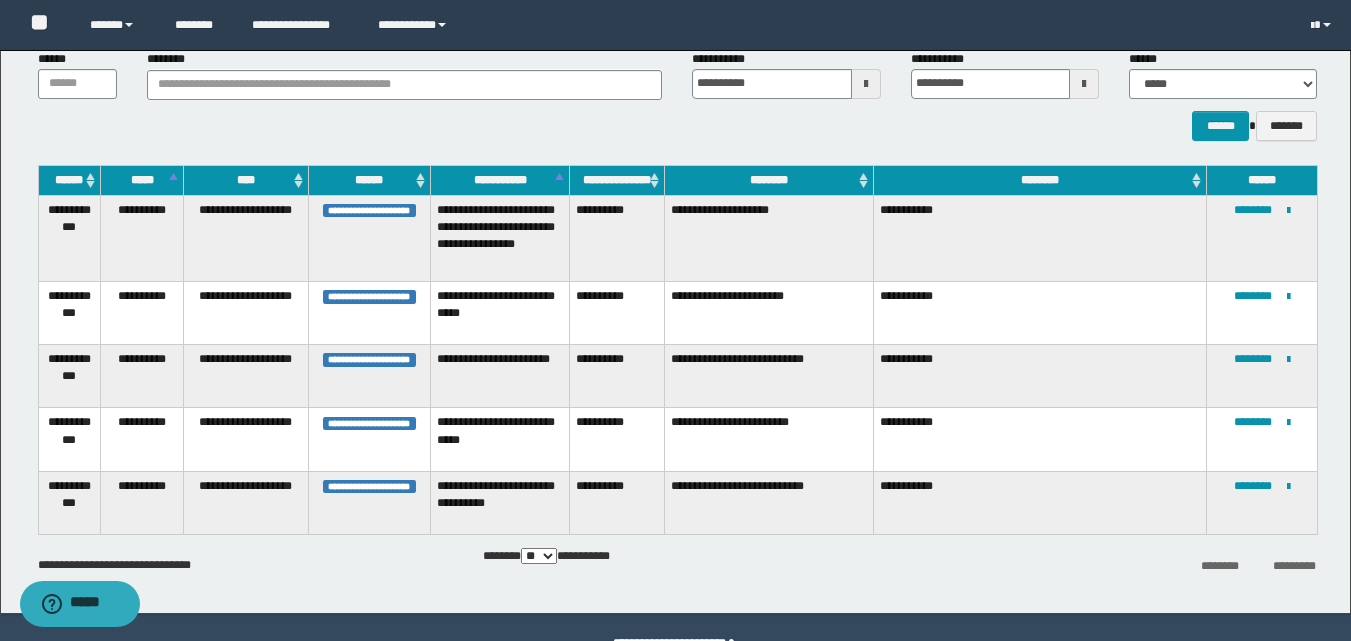 scroll, scrollTop: 100, scrollLeft: 0, axis: vertical 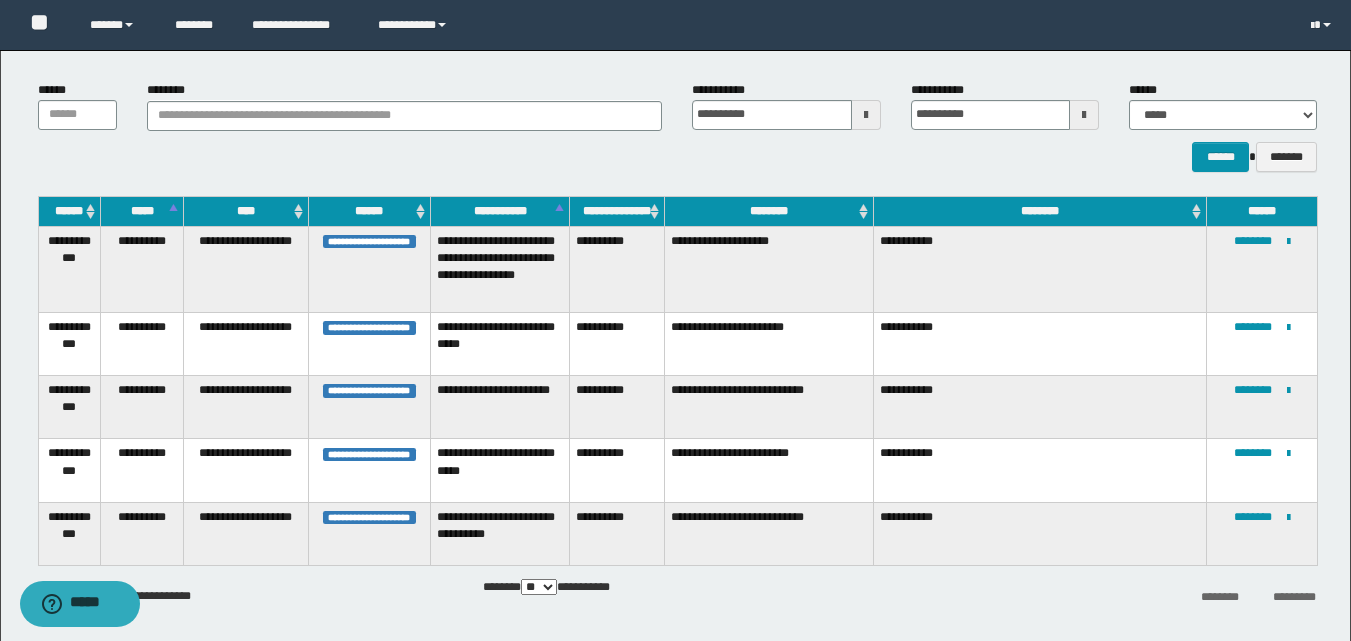 click at bounding box center [866, 115] 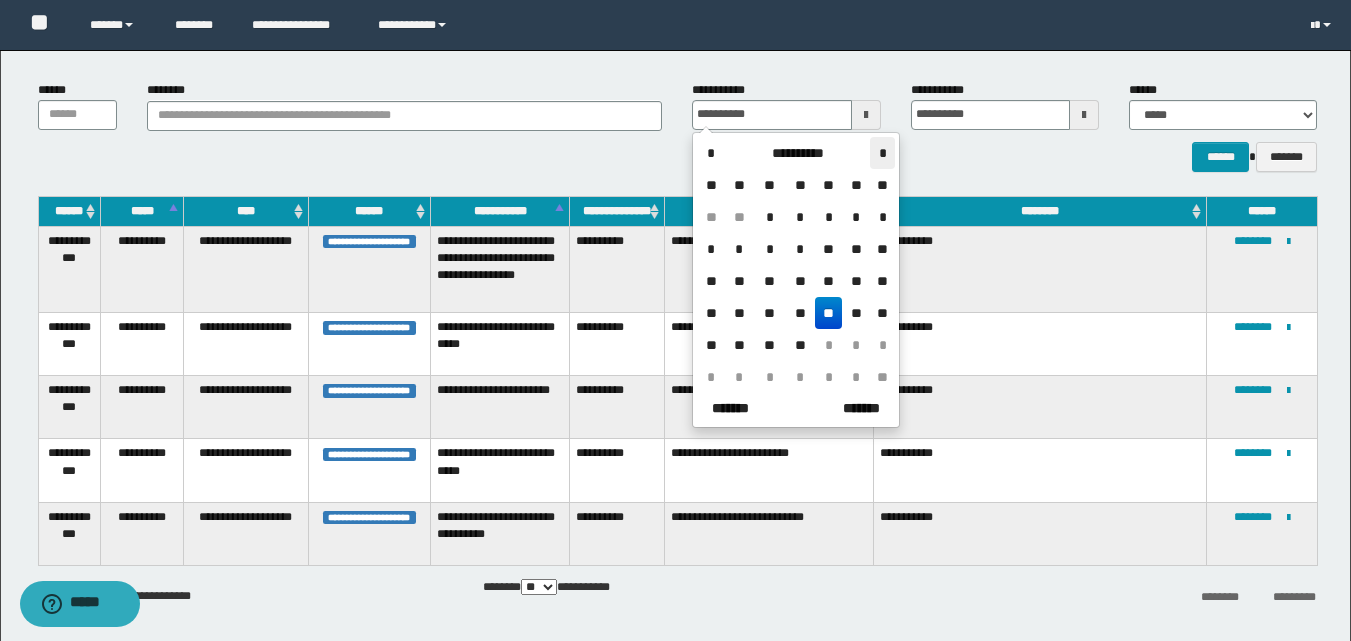 click on "*" at bounding box center [882, 153] 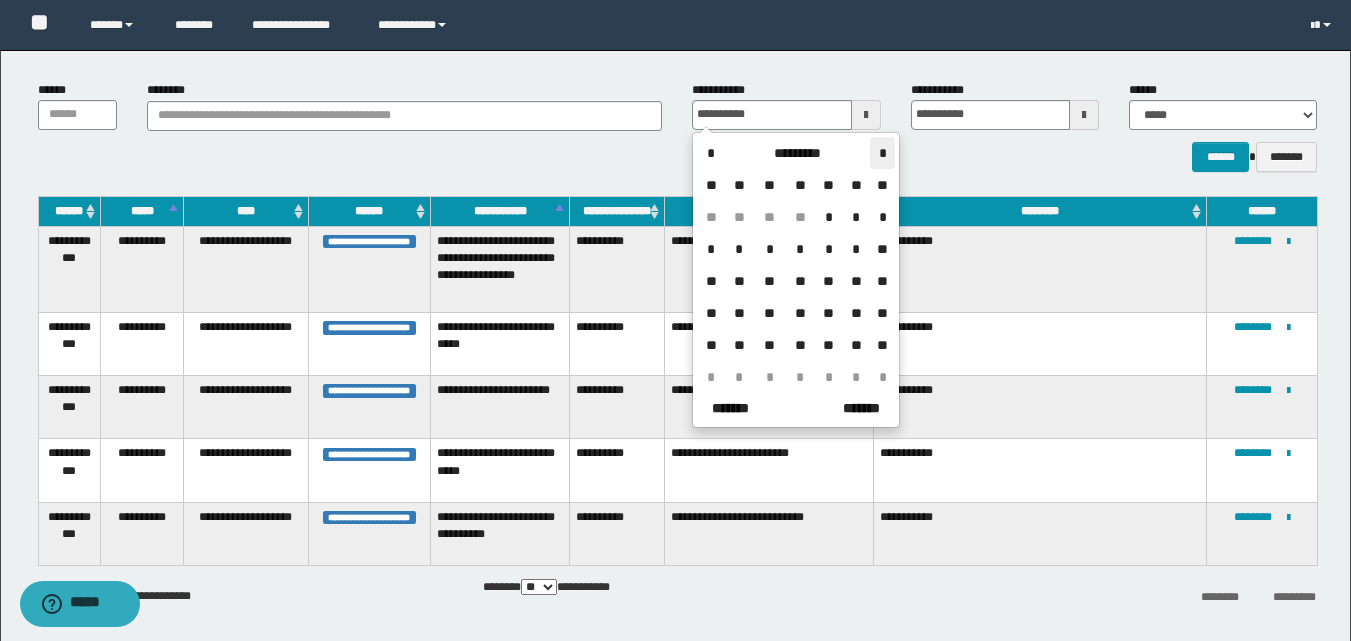 click on "*" at bounding box center [882, 153] 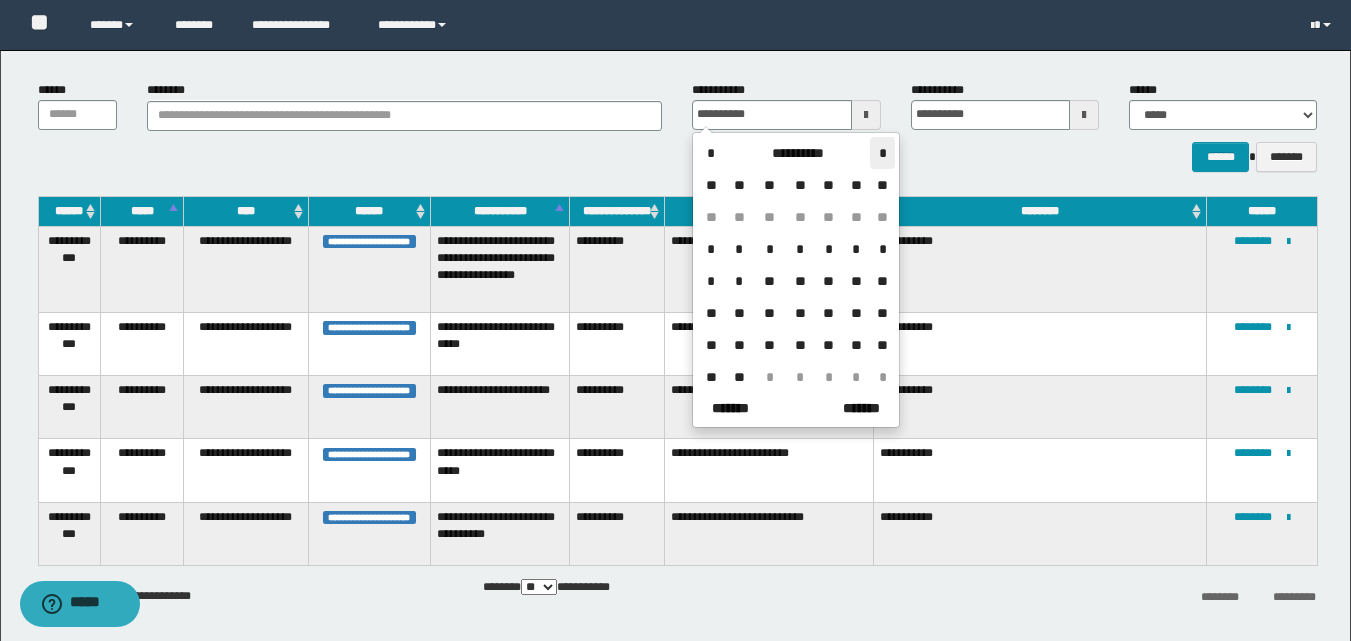 click on "*" at bounding box center [882, 153] 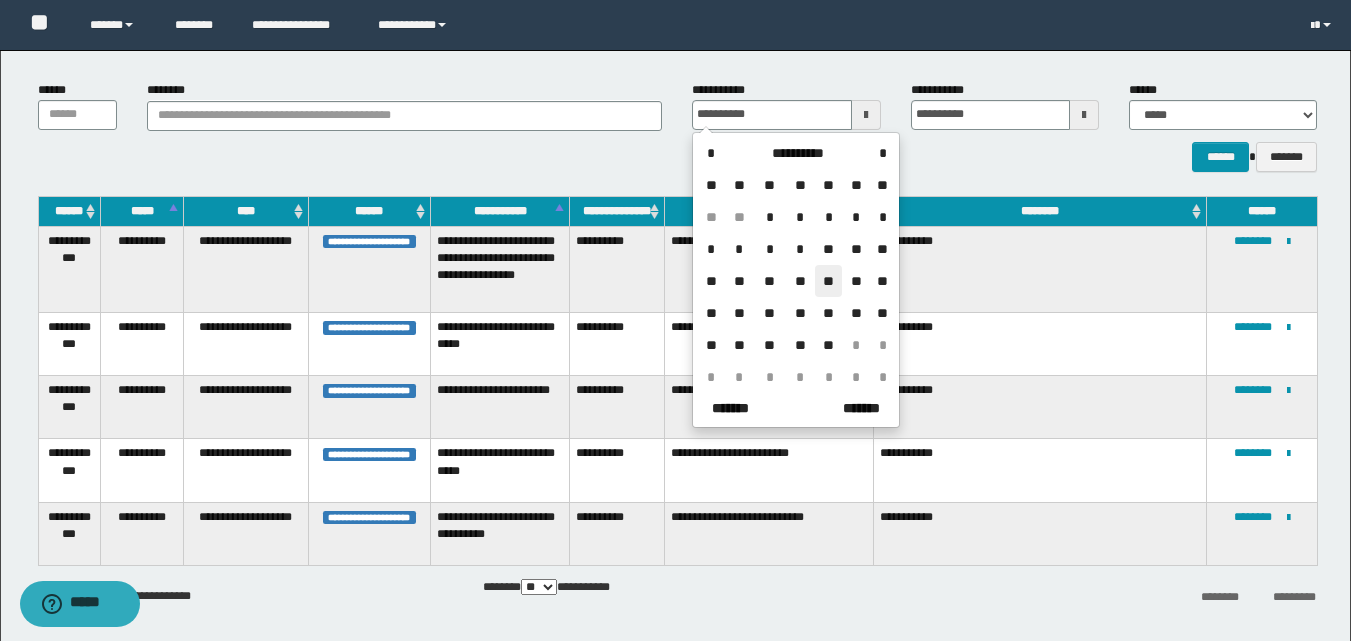 click on "**" at bounding box center [829, 281] 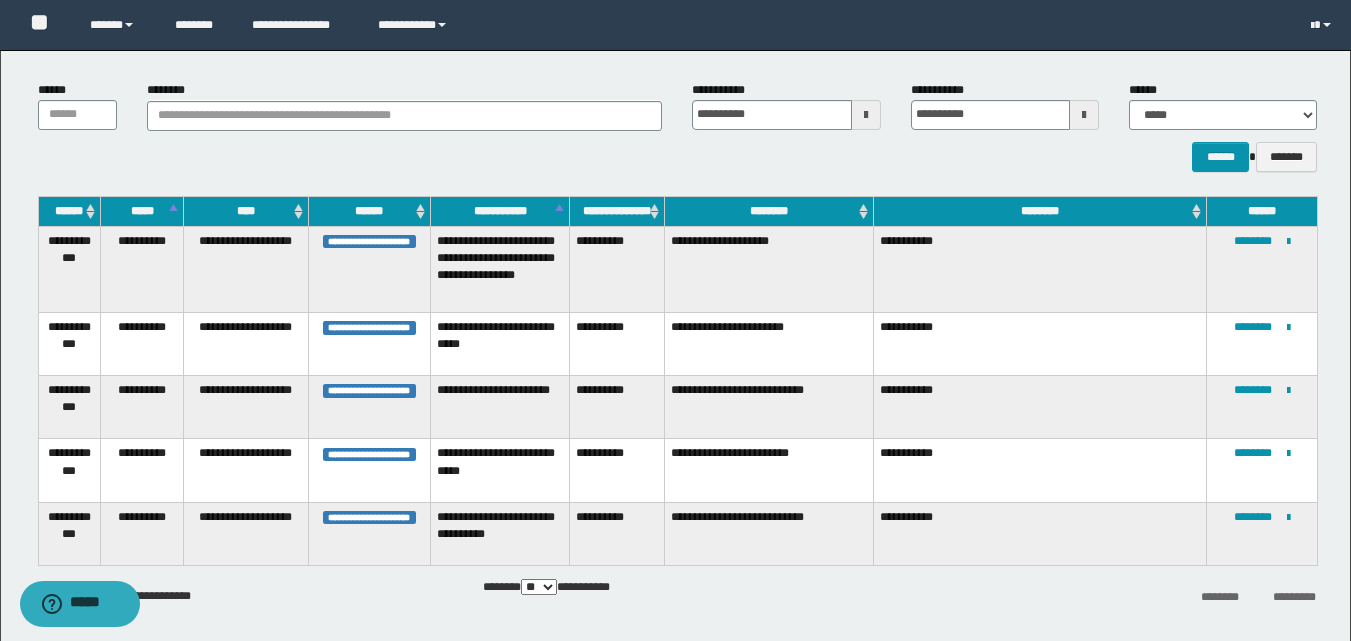 click at bounding box center (1084, 115) 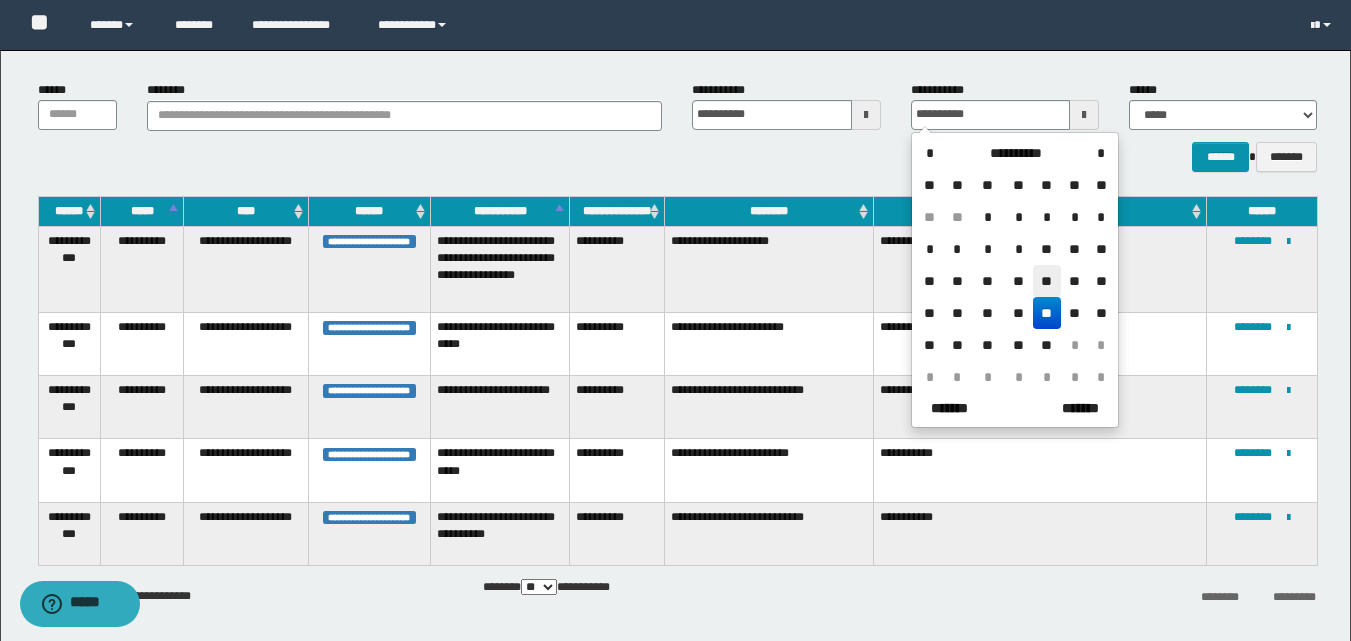 click on "**" at bounding box center (1047, 281) 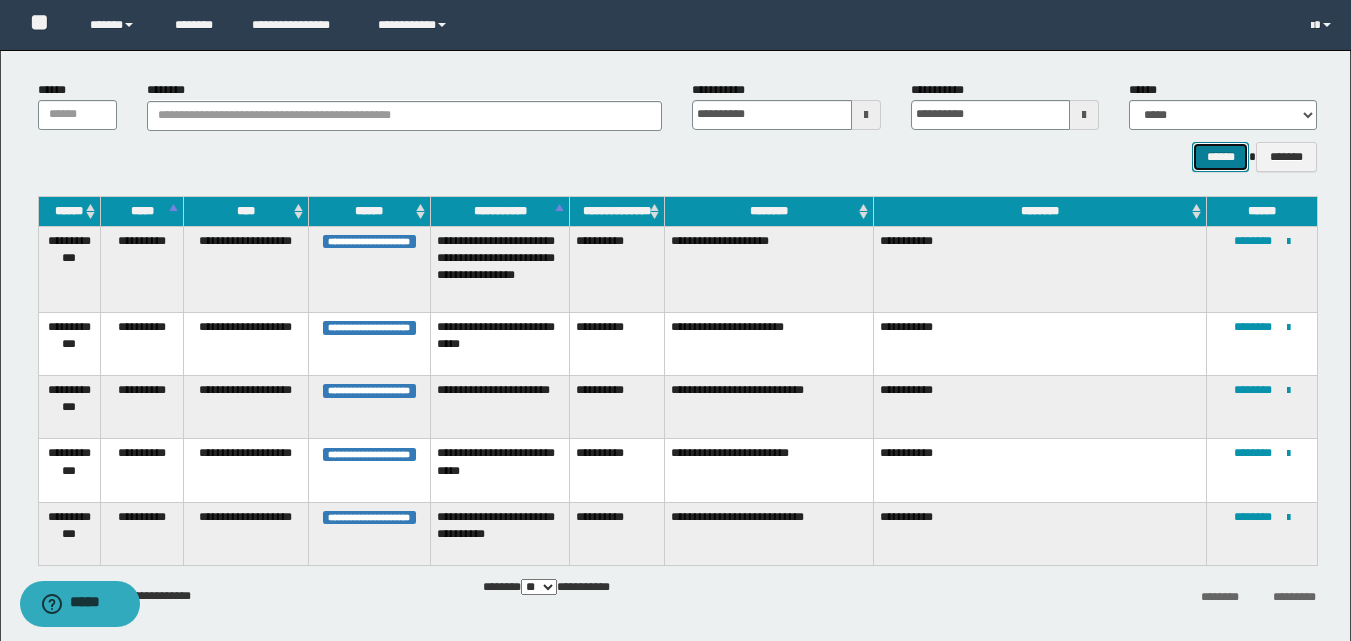 click on "******" at bounding box center [1220, 157] 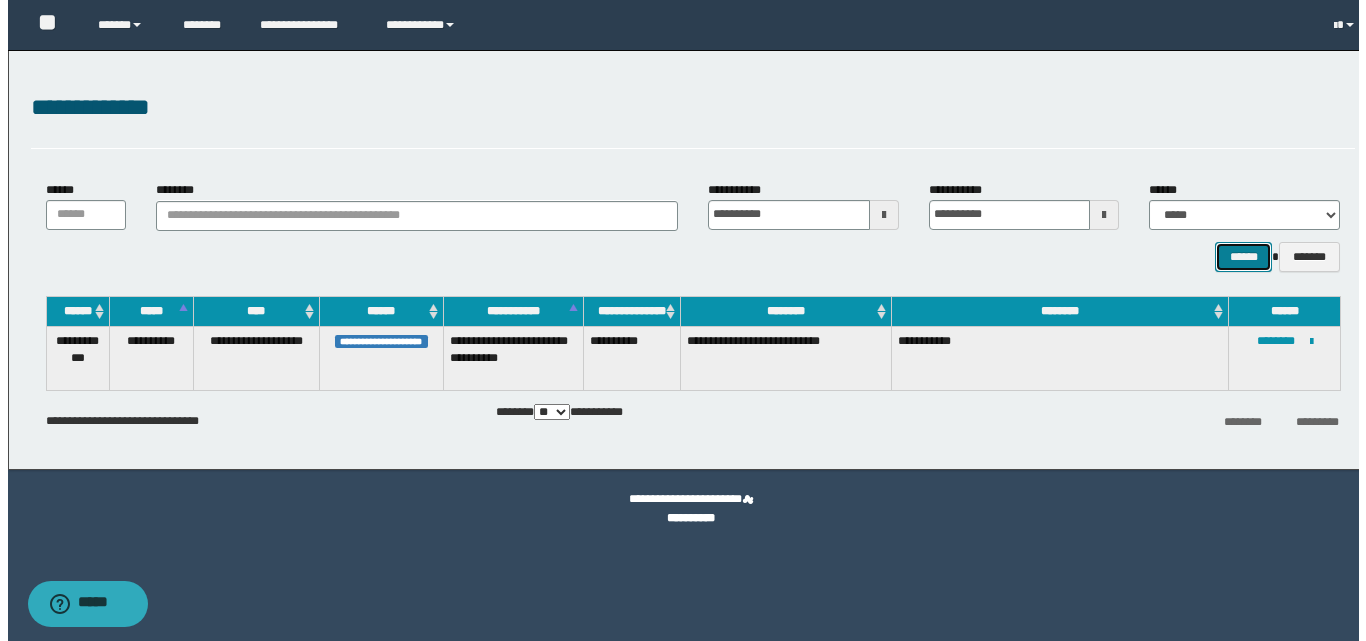 scroll, scrollTop: 0, scrollLeft: 0, axis: both 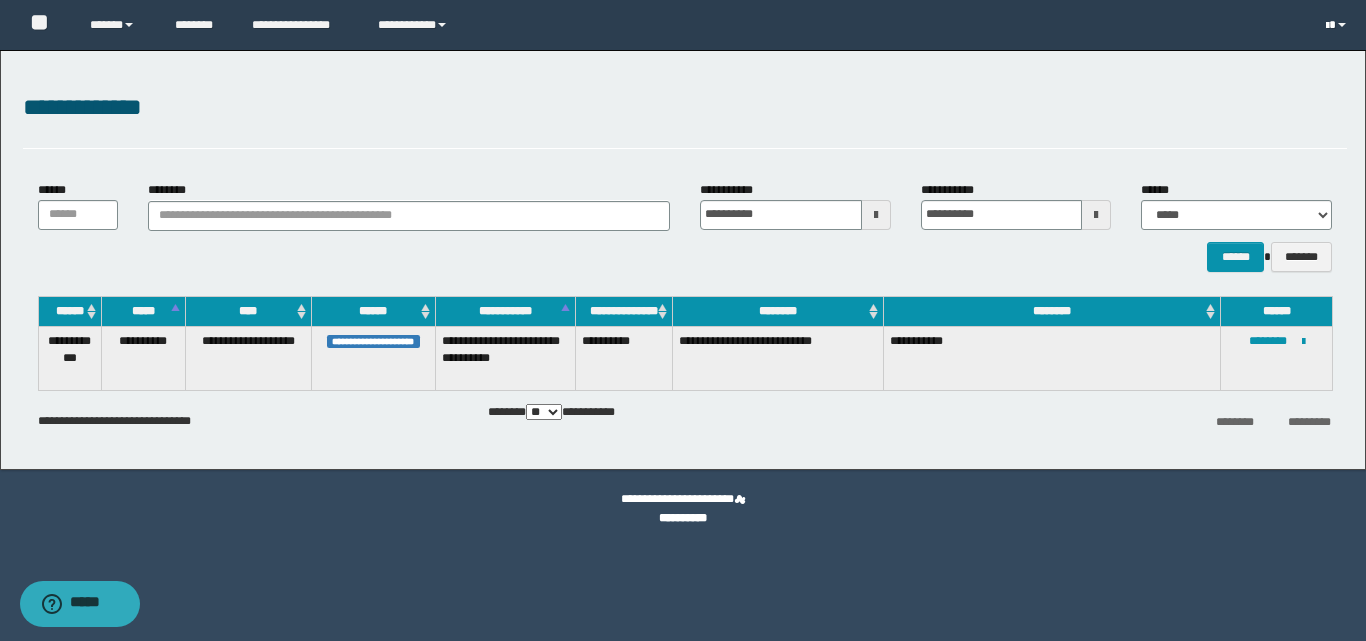 click at bounding box center [1338, 25] 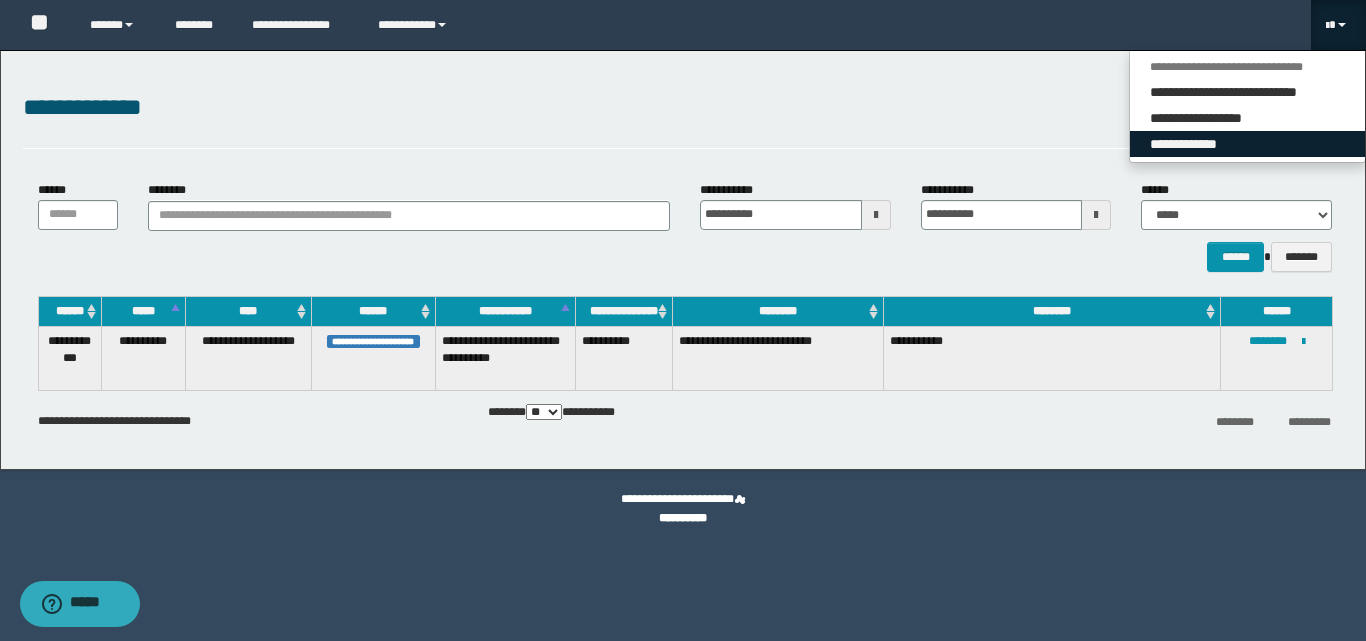click on "**********" at bounding box center [1247, 144] 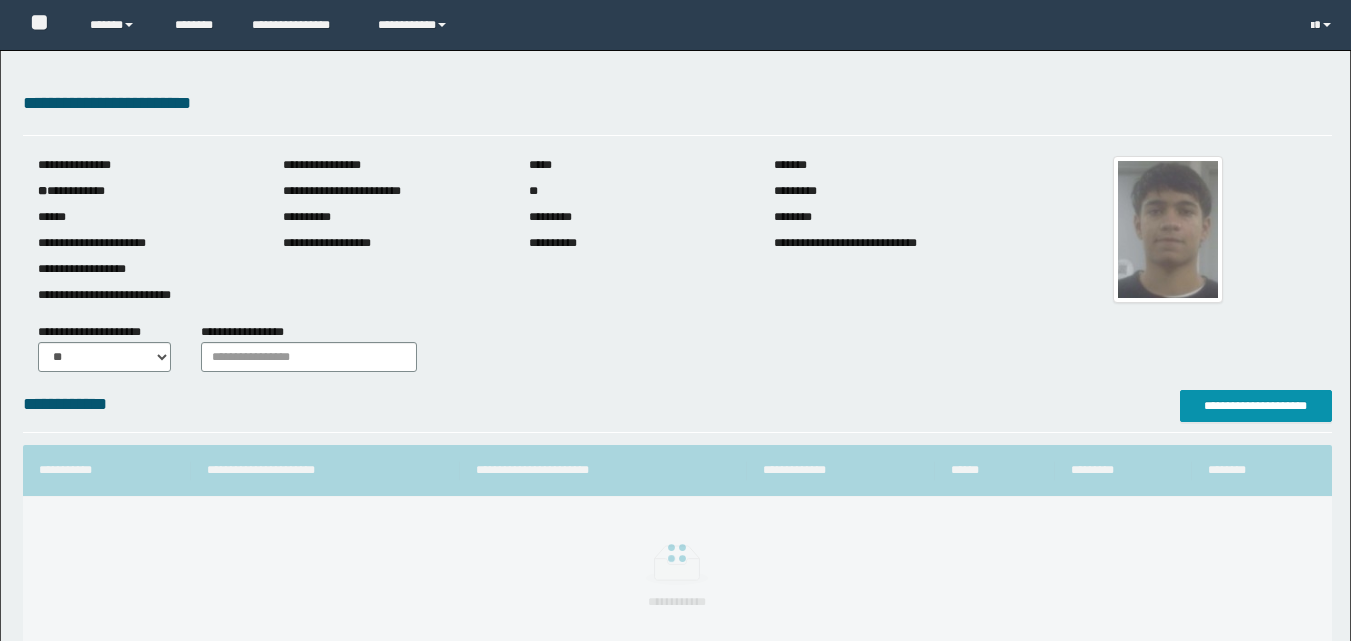 scroll, scrollTop: 0, scrollLeft: 0, axis: both 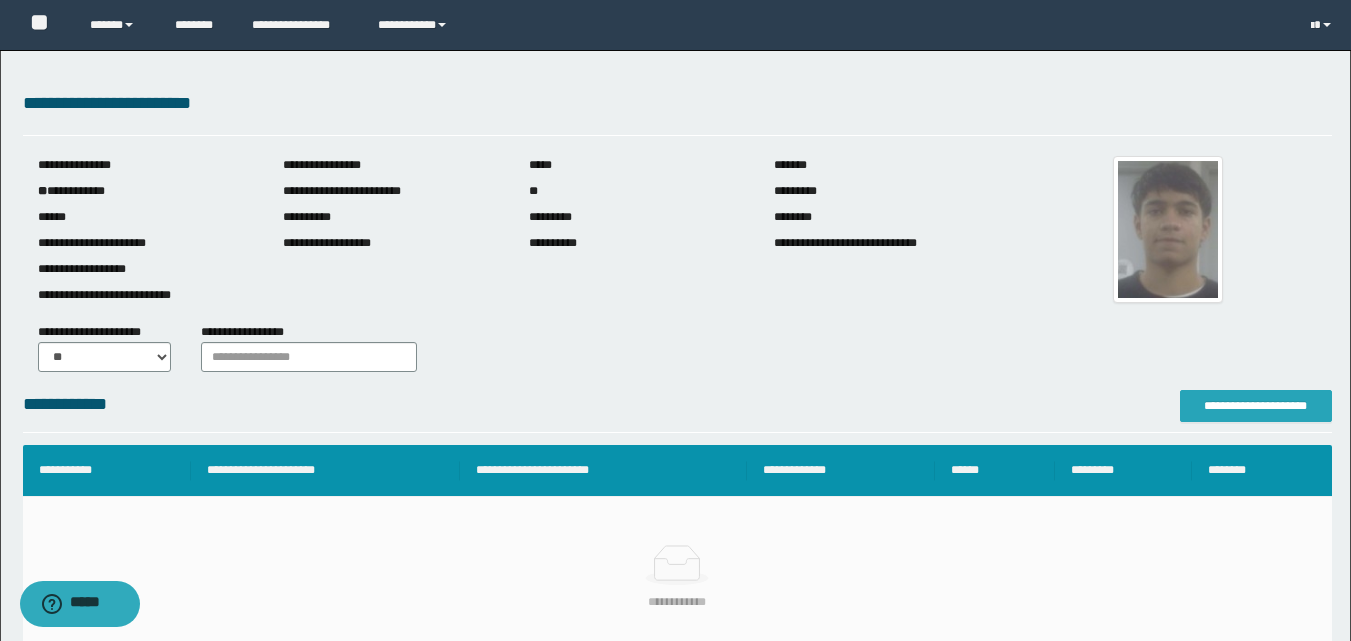 click on "**********" at bounding box center [1256, 406] 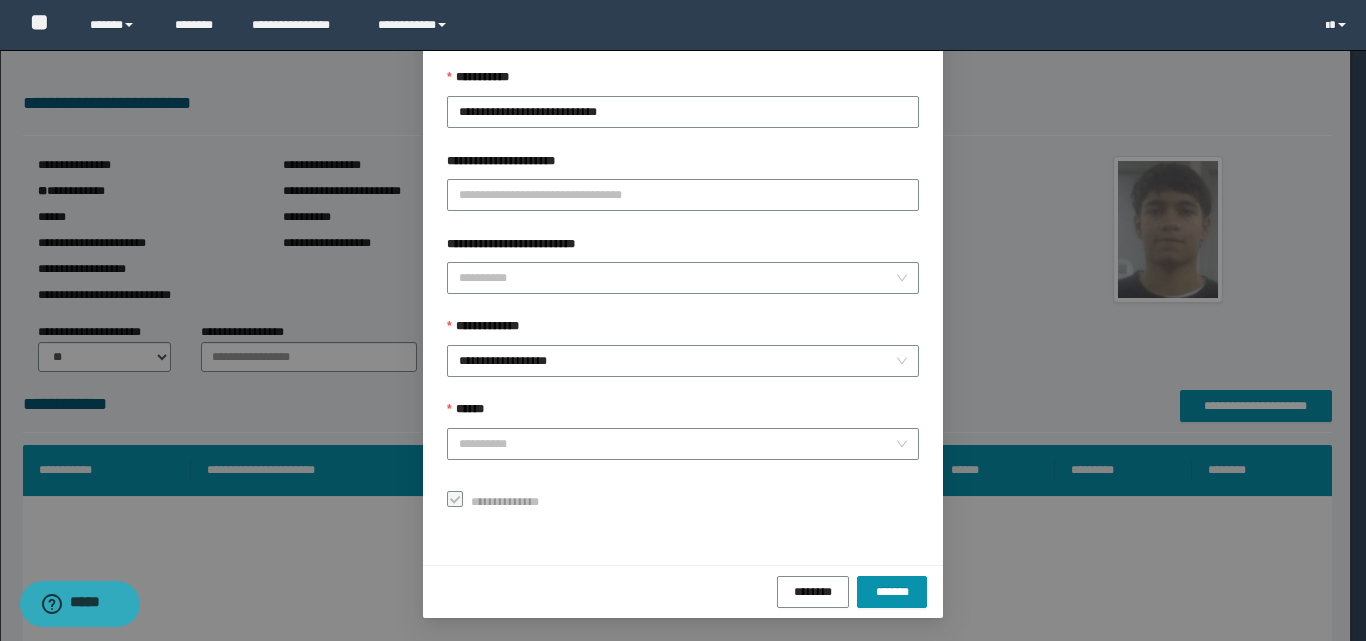 scroll, scrollTop: 111, scrollLeft: 0, axis: vertical 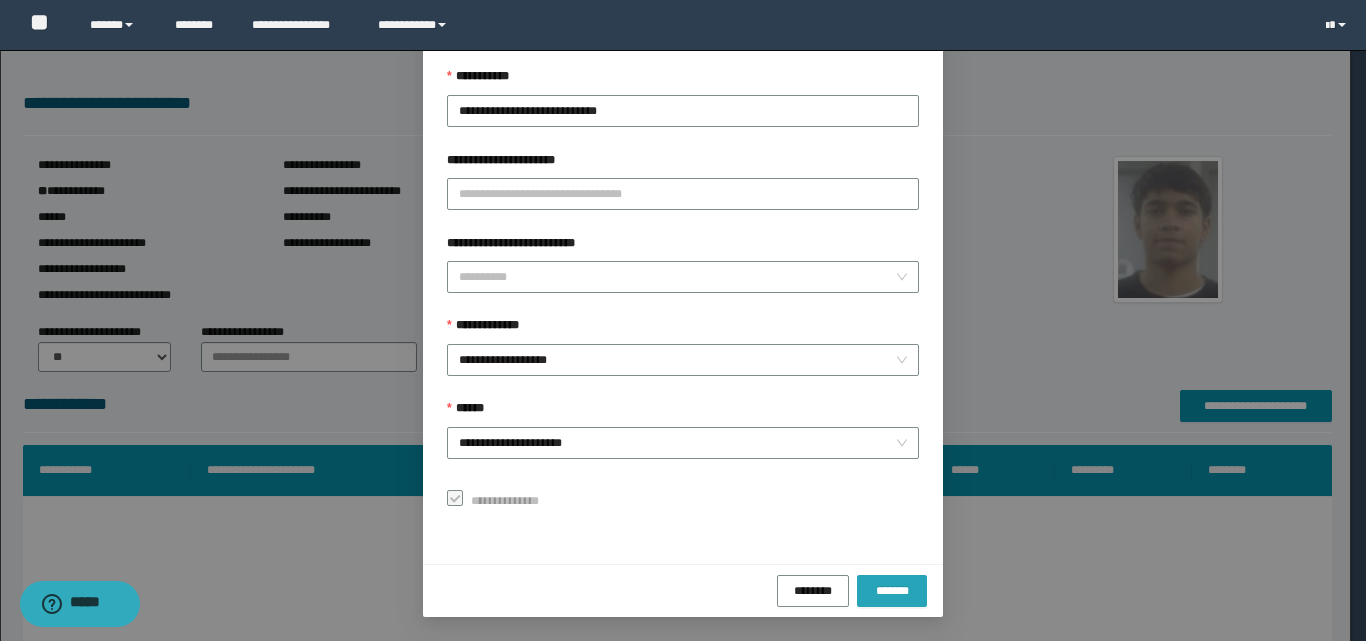 click on "*******" at bounding box center [892, 590] 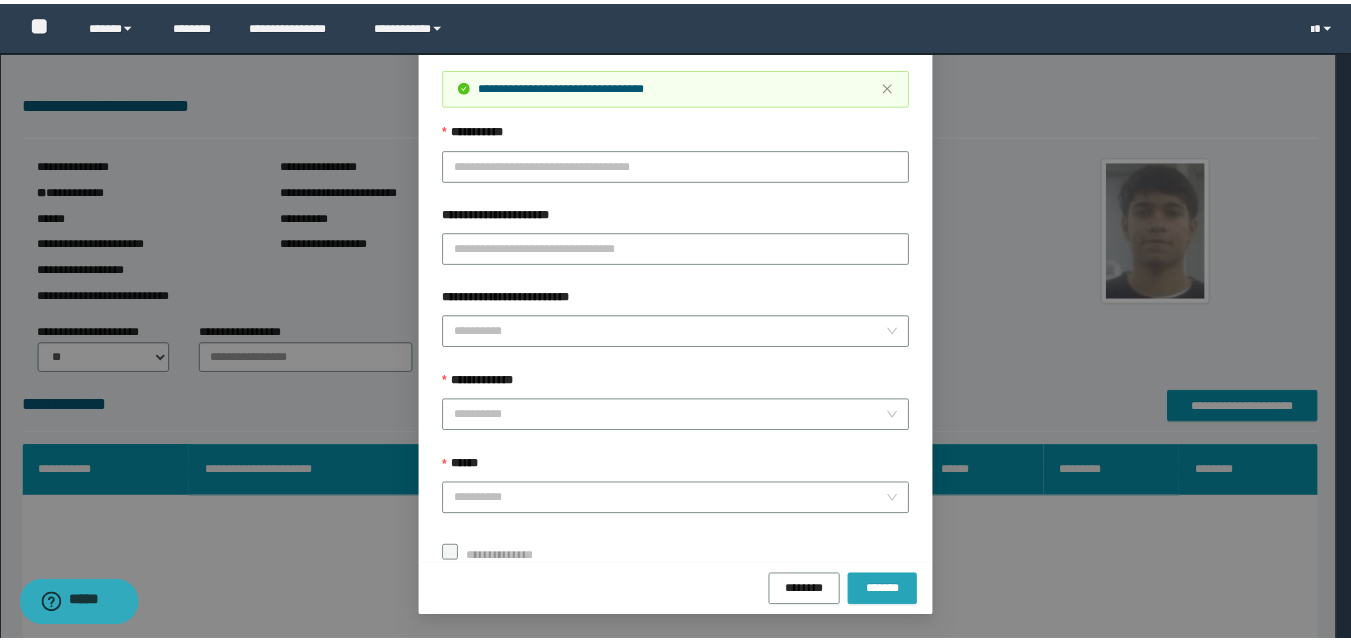 scroll, scrollTop: 64, scrollLeft: 0, axis: vertical 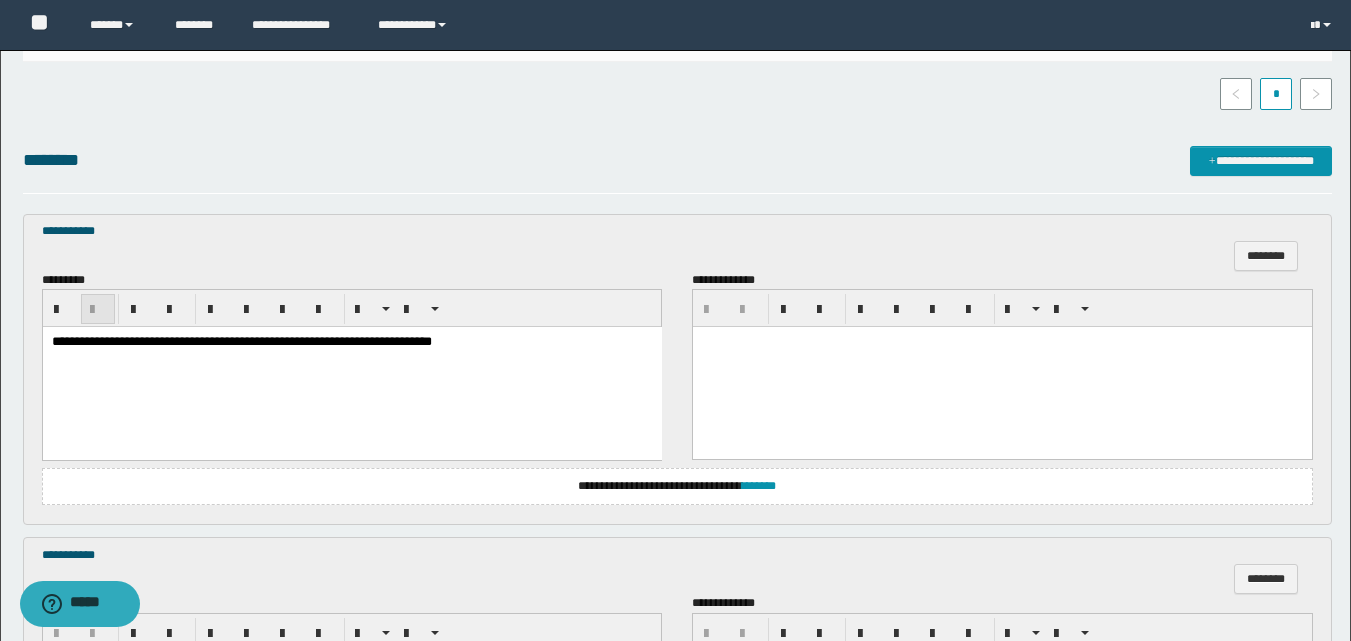 drag, startPoint x: 63, startPoint y: 311, endPoint x: 84, endPoint y: 324, distance: 24.698177 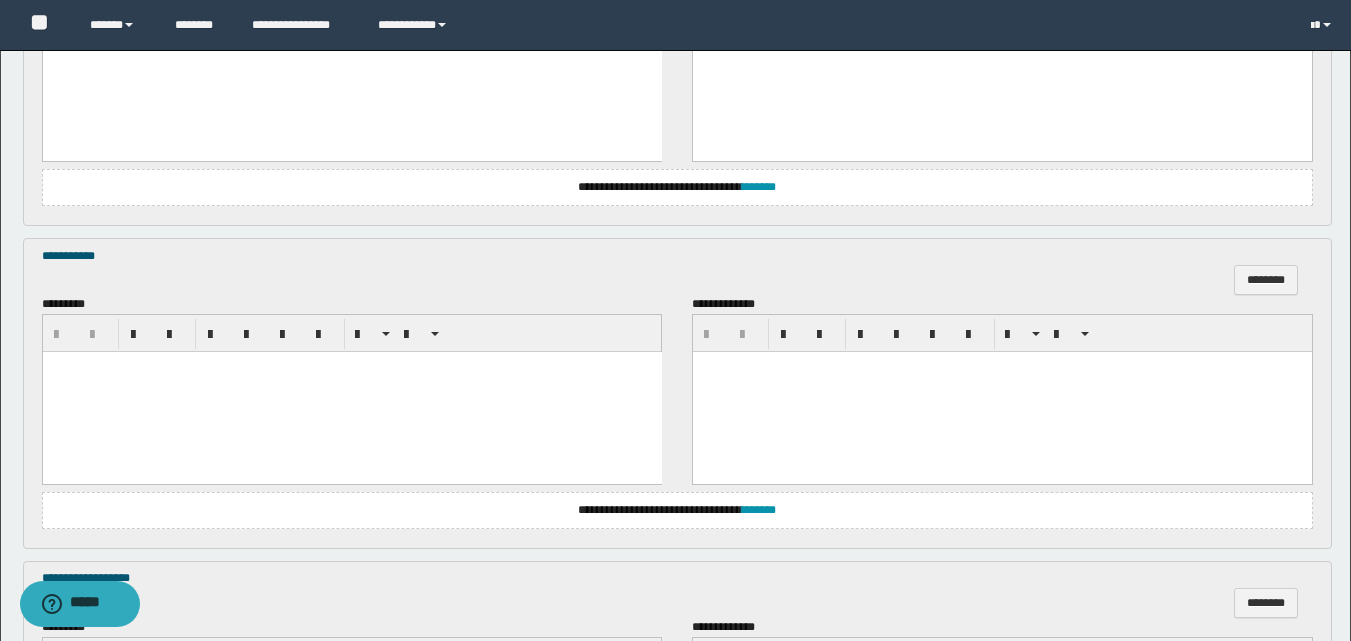scroll, scrollTop: 1000, scrollLeft: 0, axis: vertical 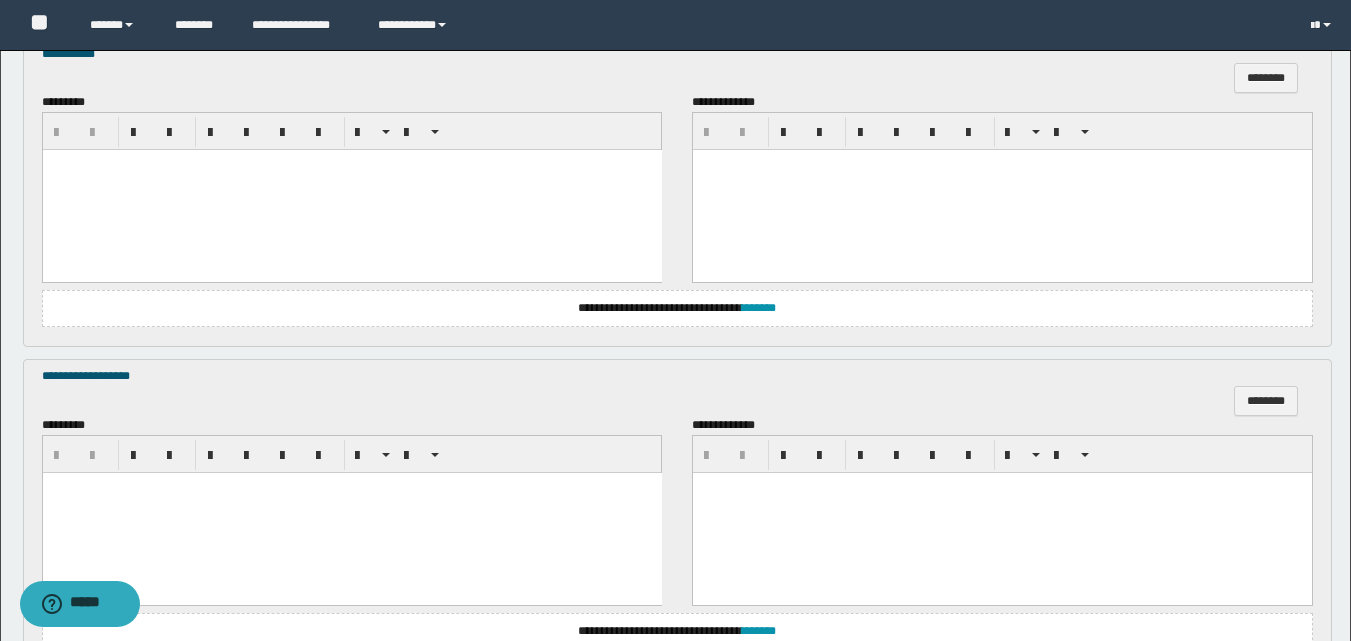 drag, startPoint x: 115, startPoint y: 226, endPoint x: 69, endPoint y: 180, distance: 65.053825 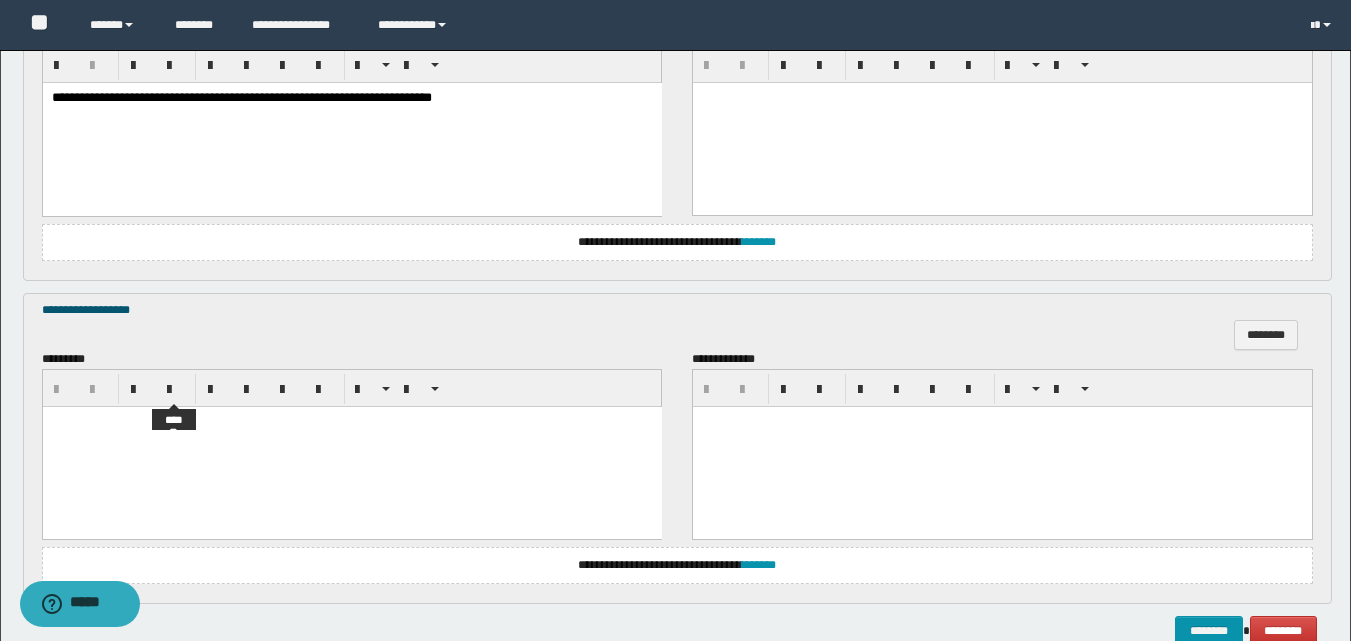 scroll, scrollTop: 1100, scrollLeft: 0, axis: vertical 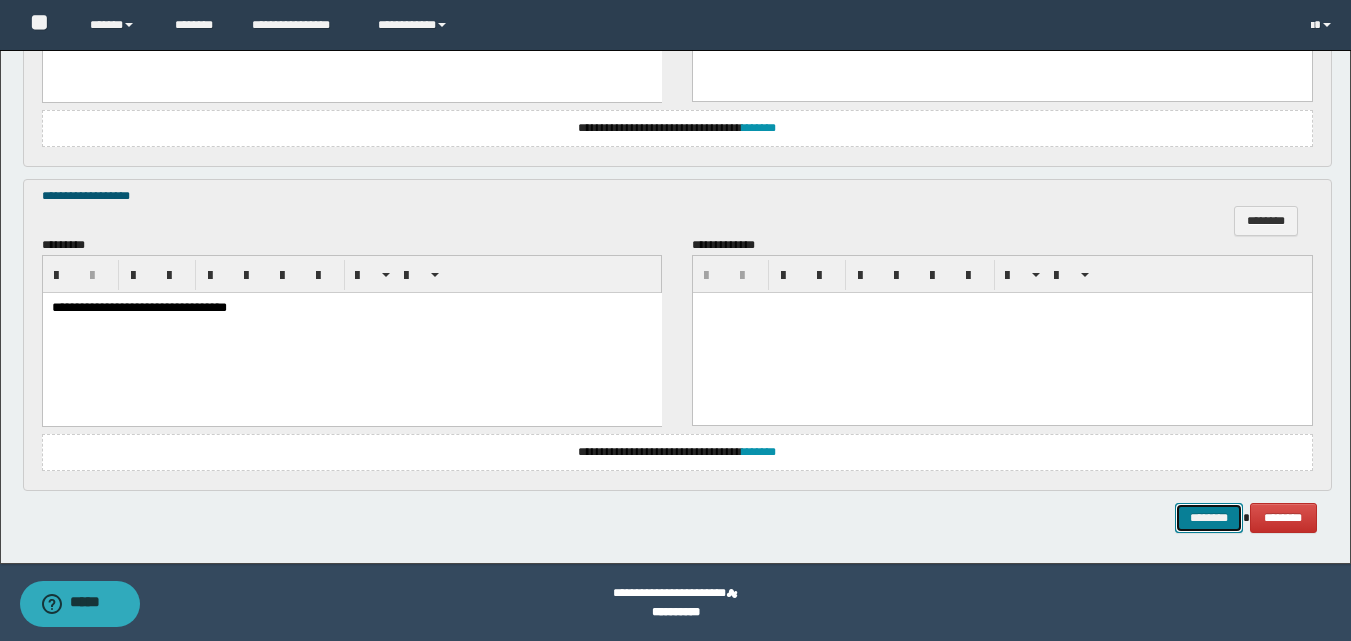 click on "********" at bounding box center [1209, 518] 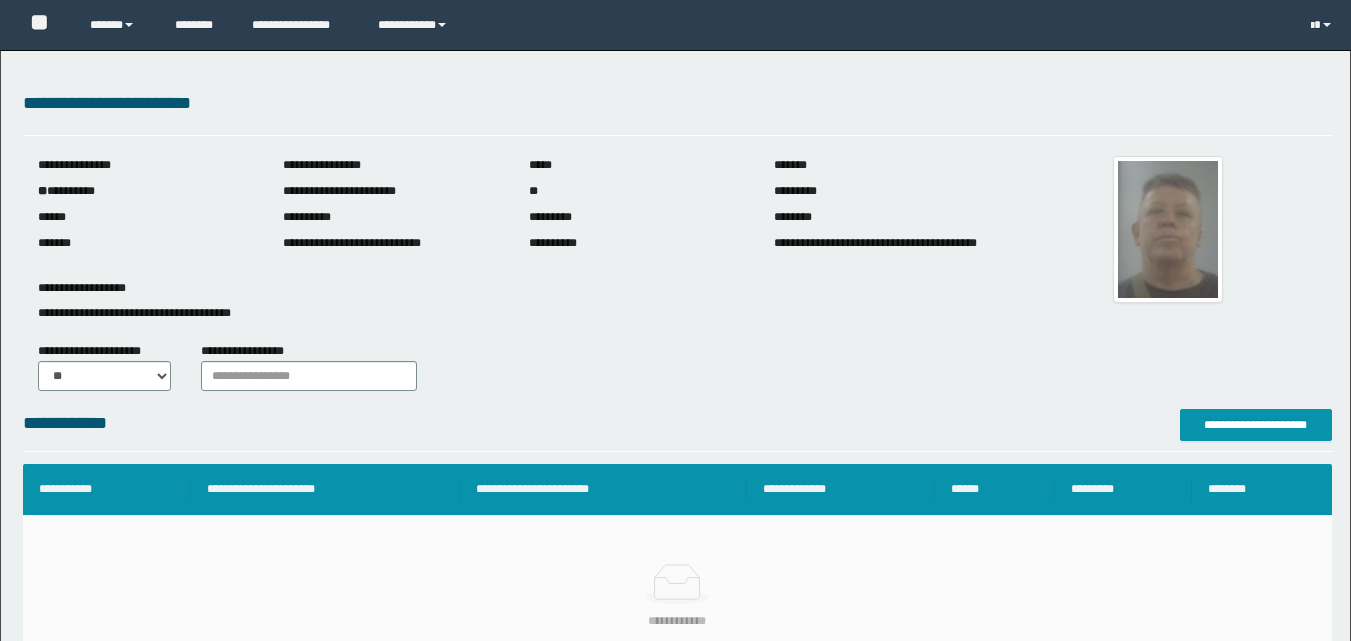 scroll, scrollTop: 0, scrollLeft: 0, axis: both 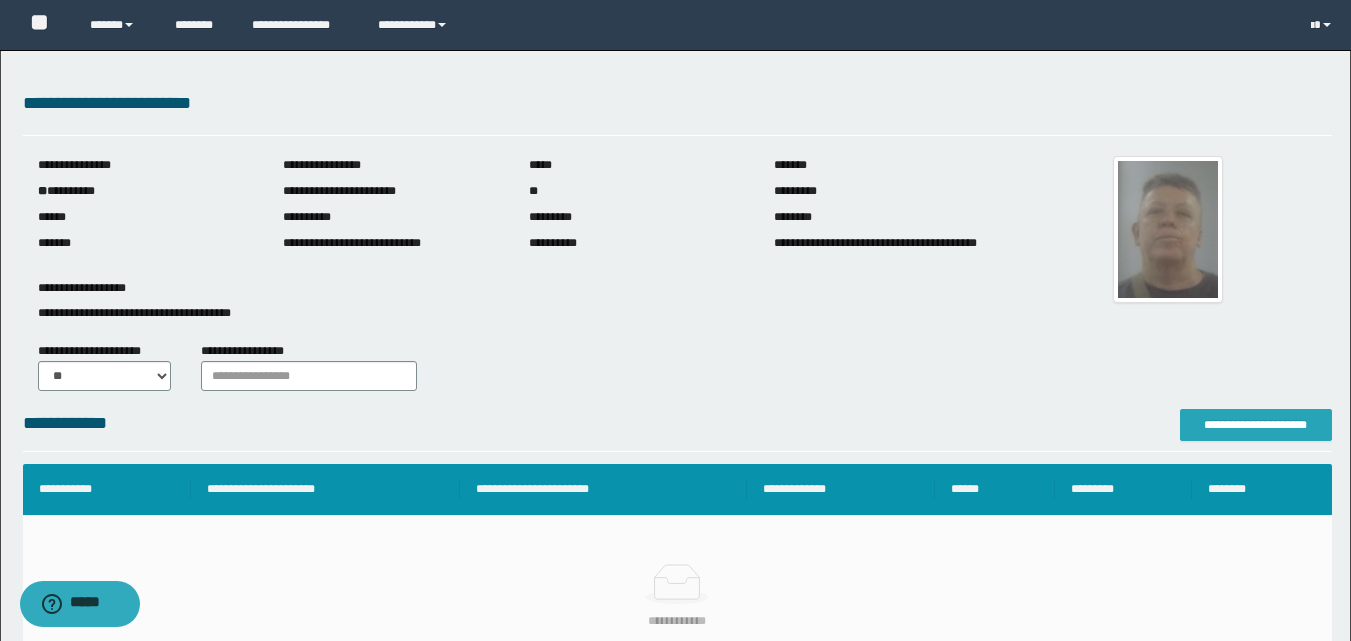 click on "**********" at bounding box center [1256, 425] 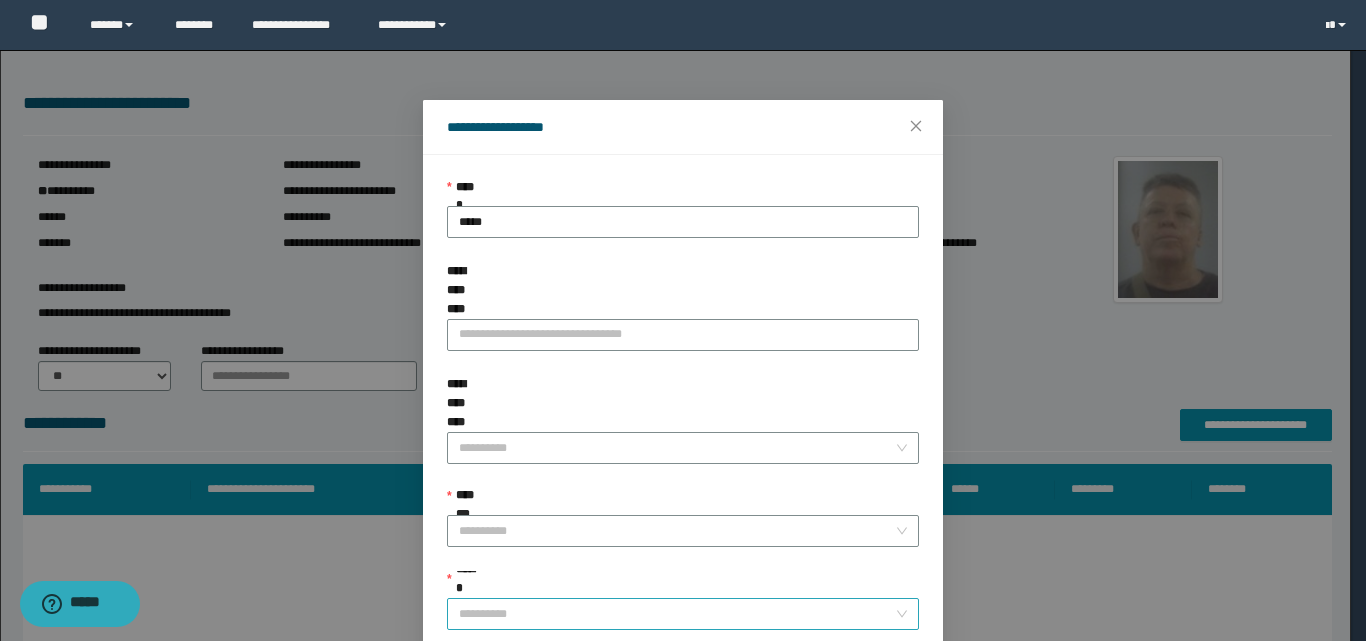 scroll, scrollTop: 111, scrollLeft: 0, axis: vertical 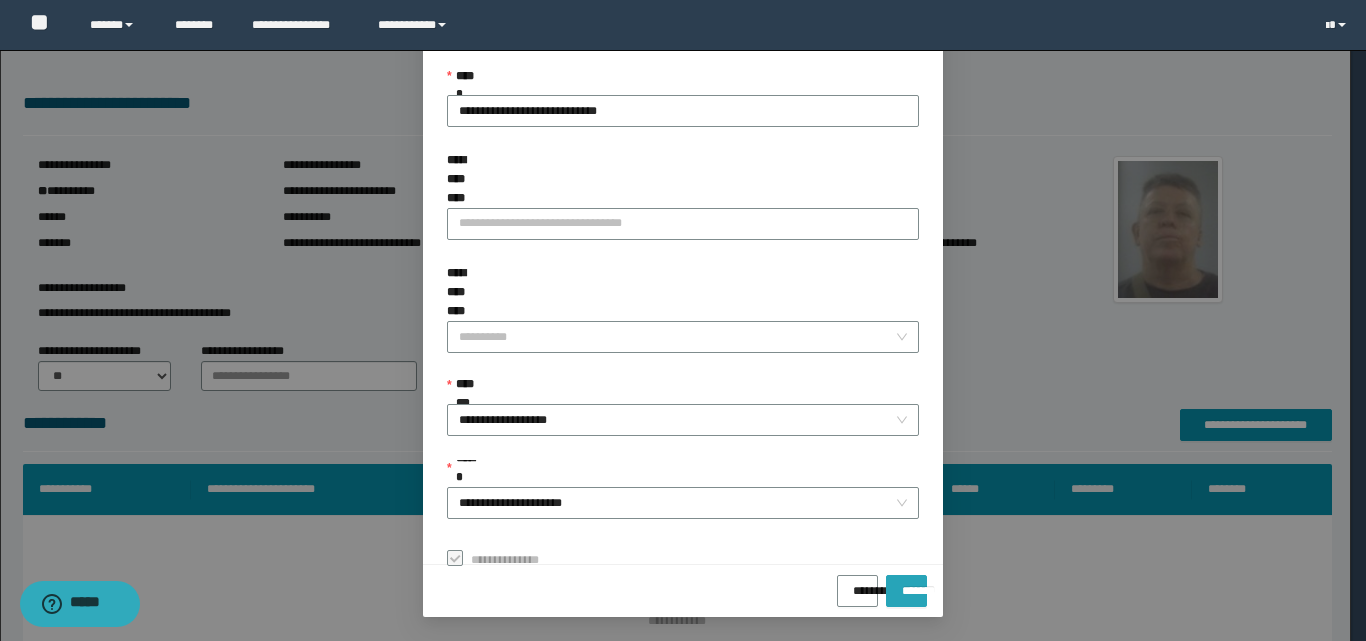 click on "*******" at bounding box center (906, 584) 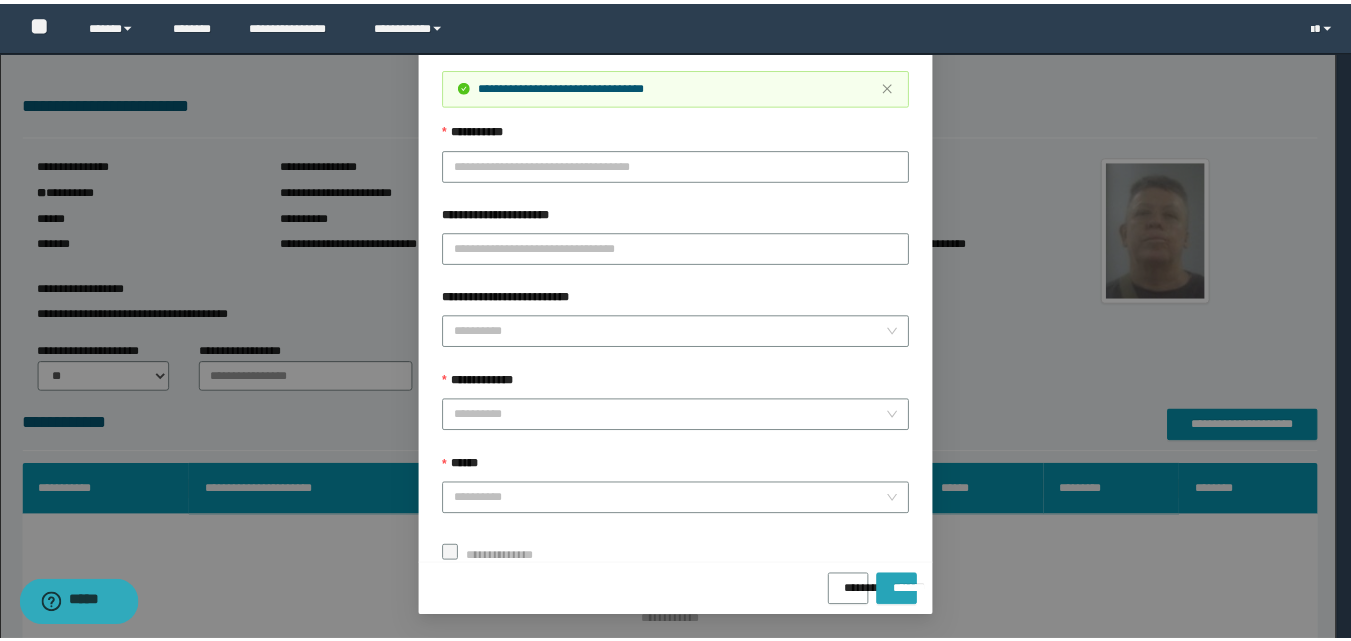 scroll, scrollTop: 64, scrollLeft: 0, axis: vertical 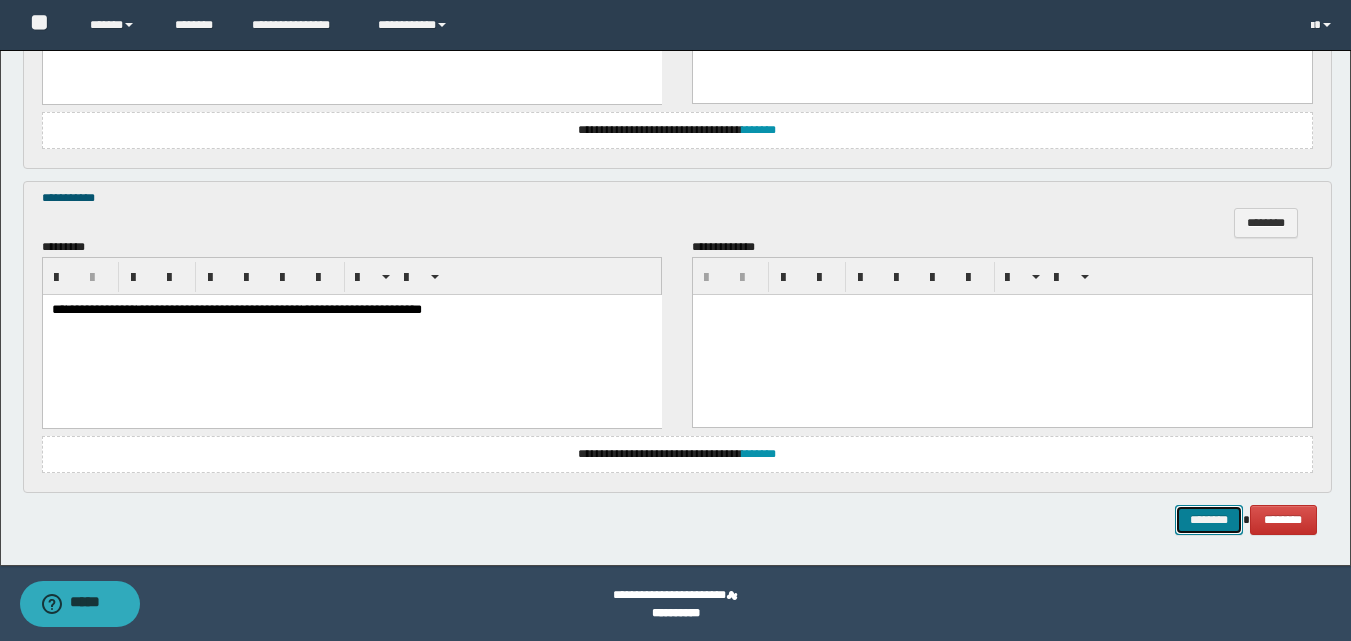 click on "********" at bounding box center [1209, 520] 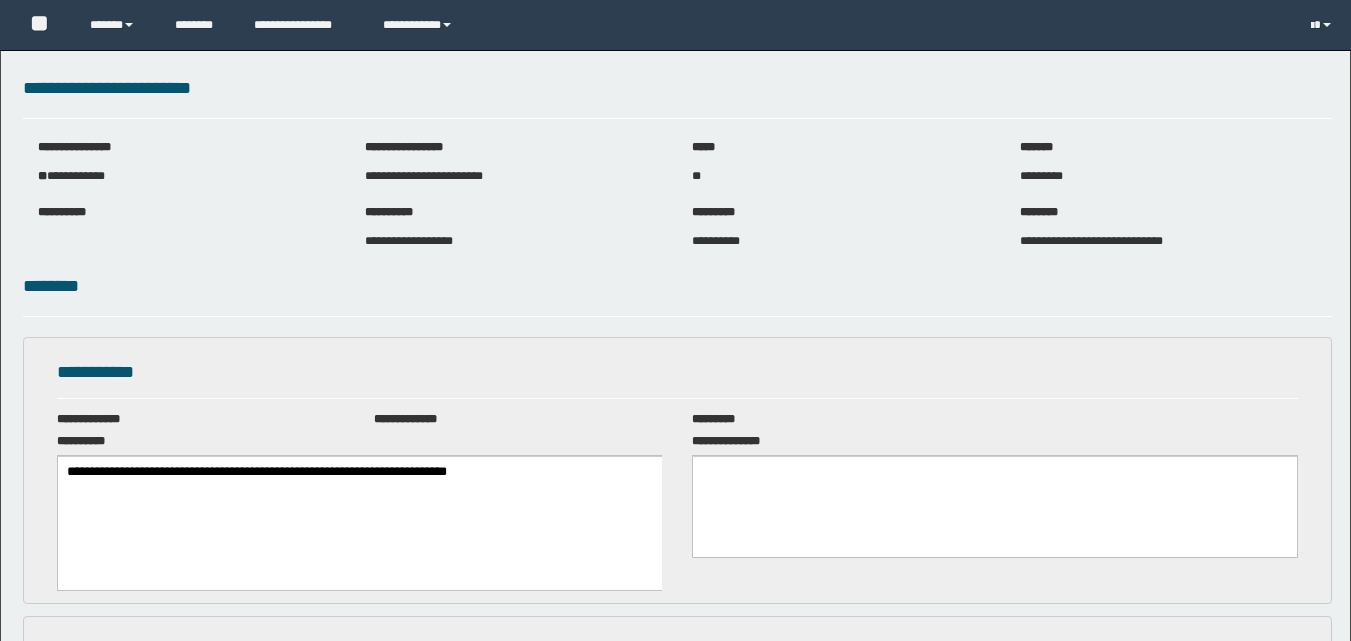 scroll, scrollTop: 0, scrollLeft: 0, axis: both 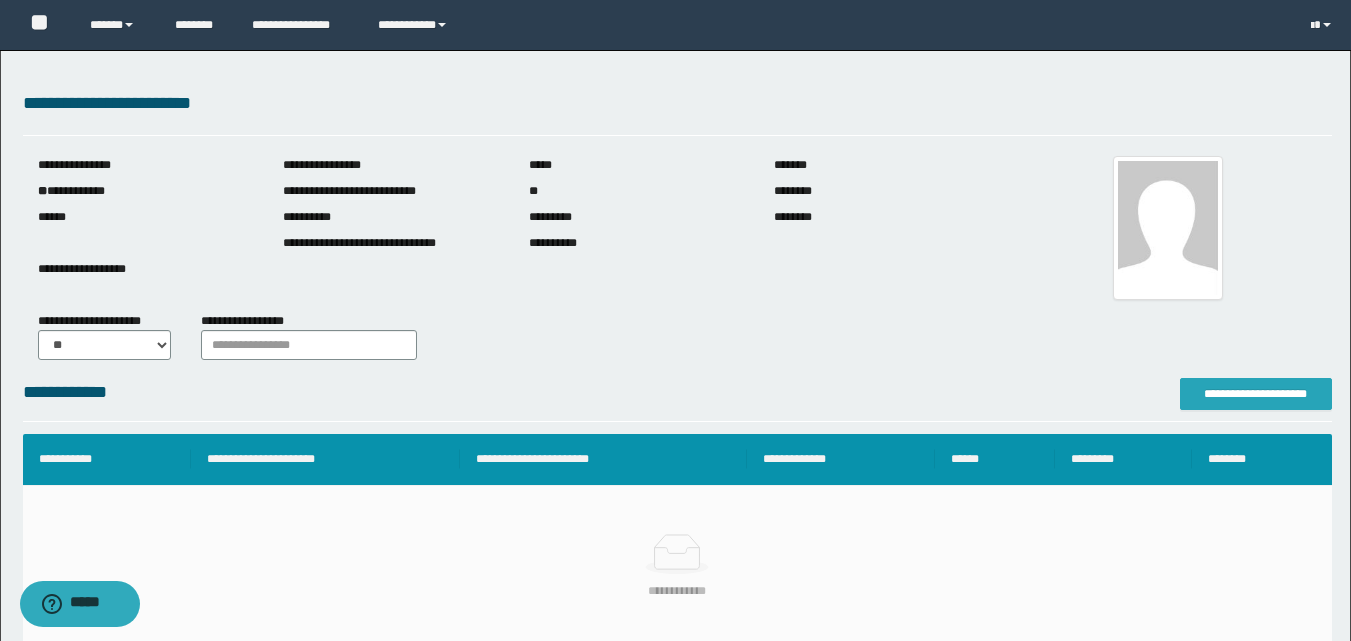click on "**********" at bounding box center [1256, 394] 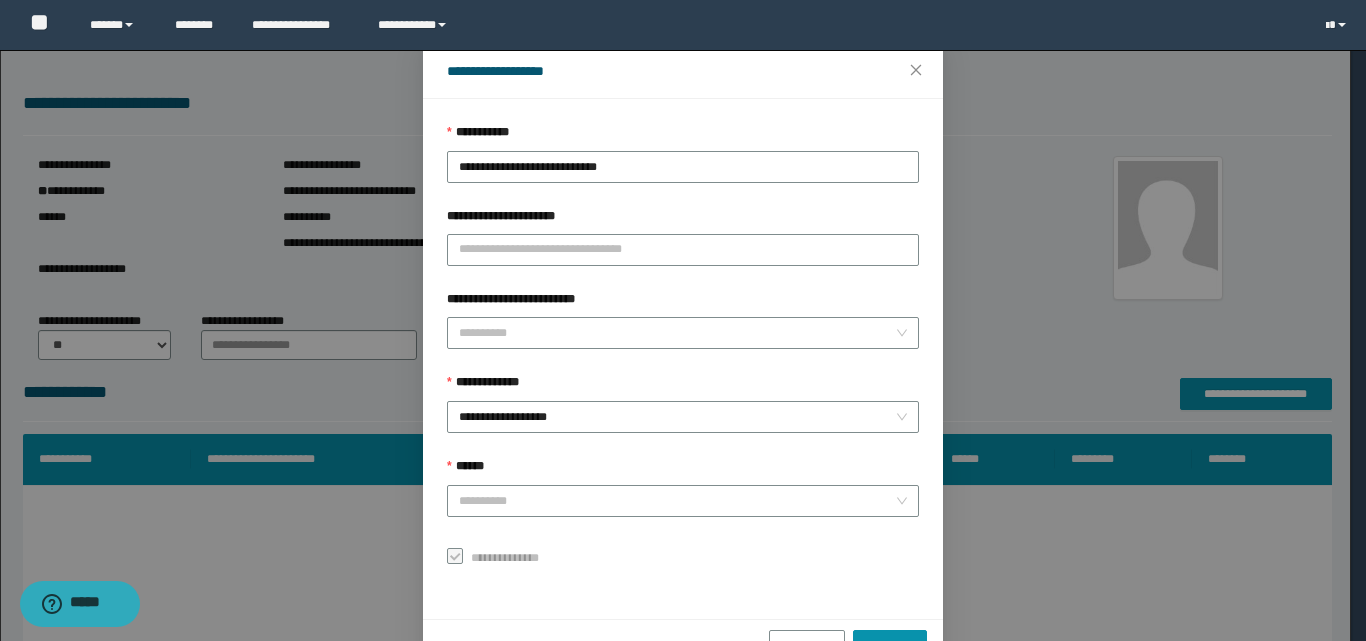 scroll, scrollTop: 111, scrollLeft: 0, axis: vertical 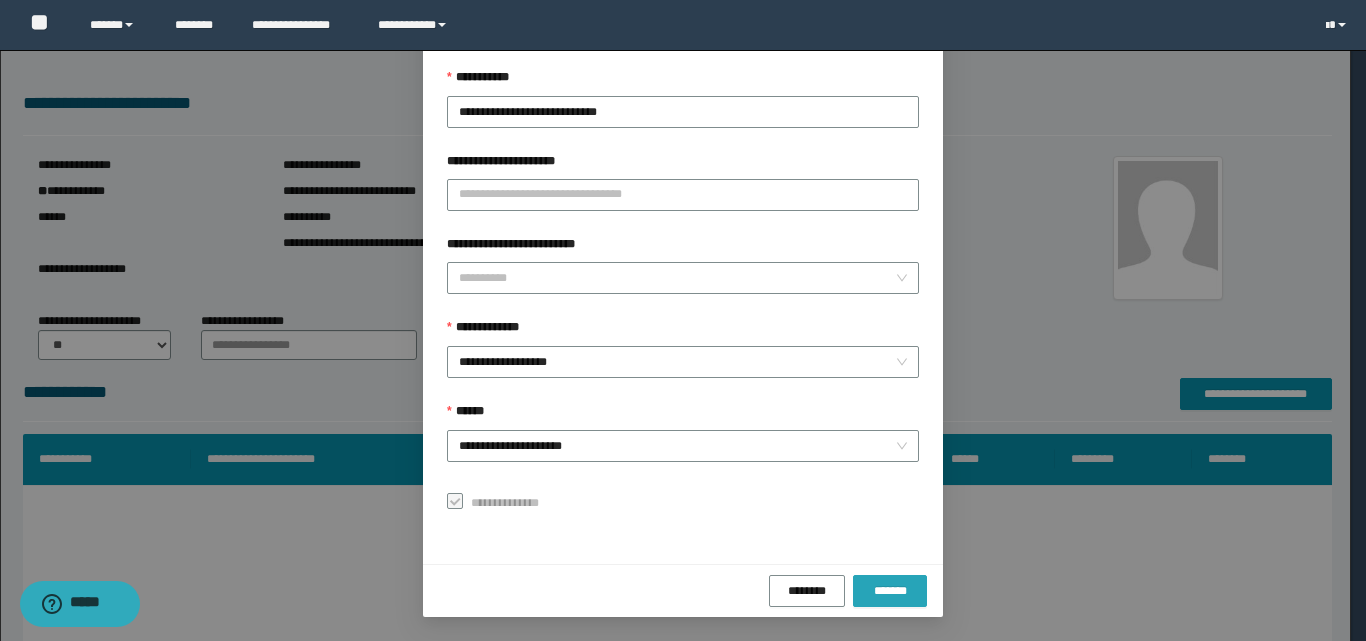click on "*******" at bounding box center [890, 591] 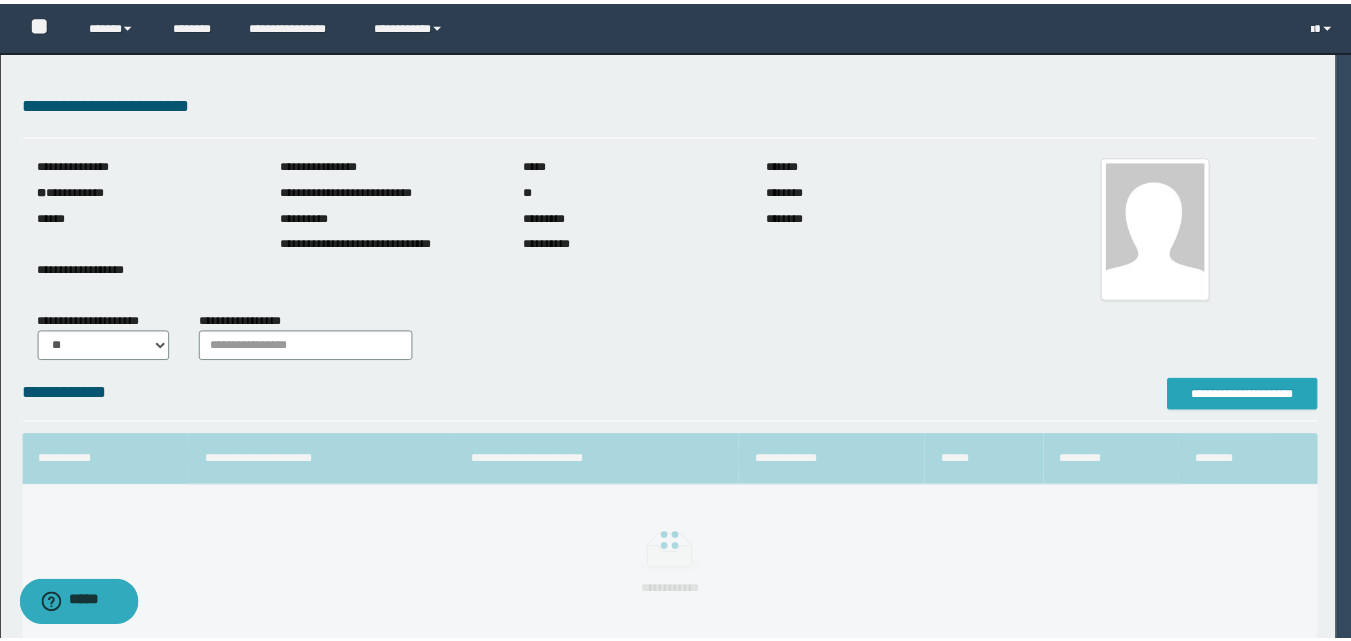 scroll, scrollTop: 0, scrollLeft: 0, axis: both 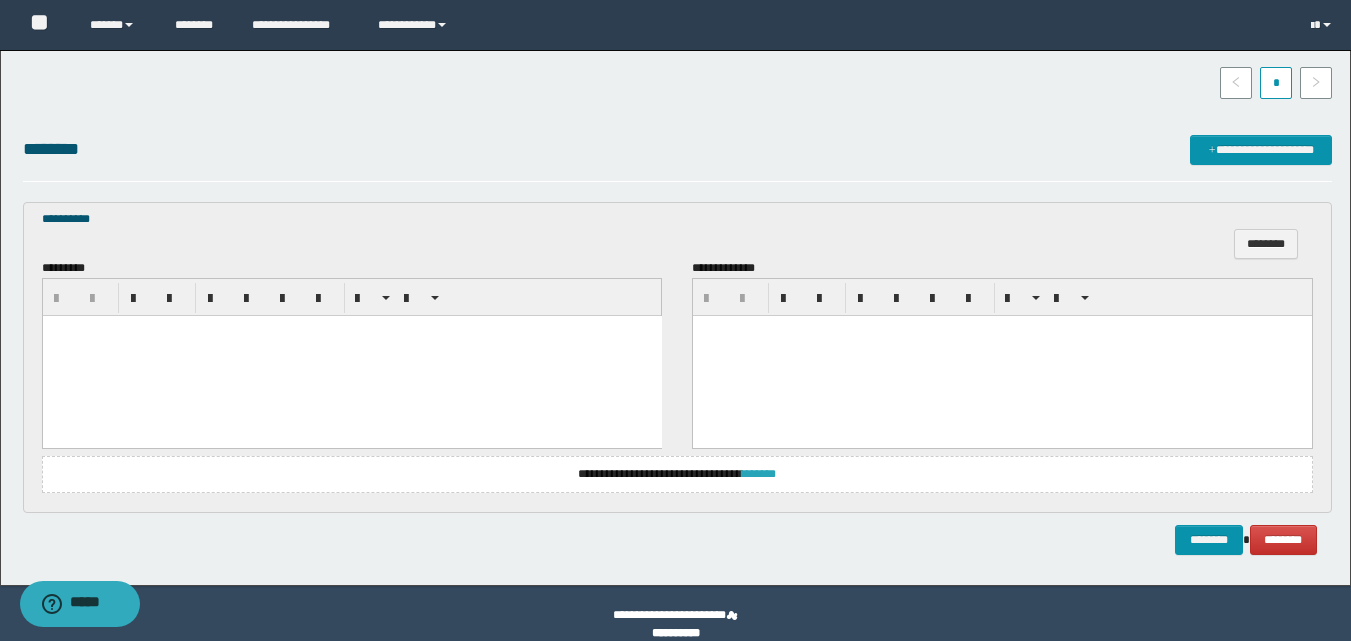 click on "*******" at bounding box center (759, 474) 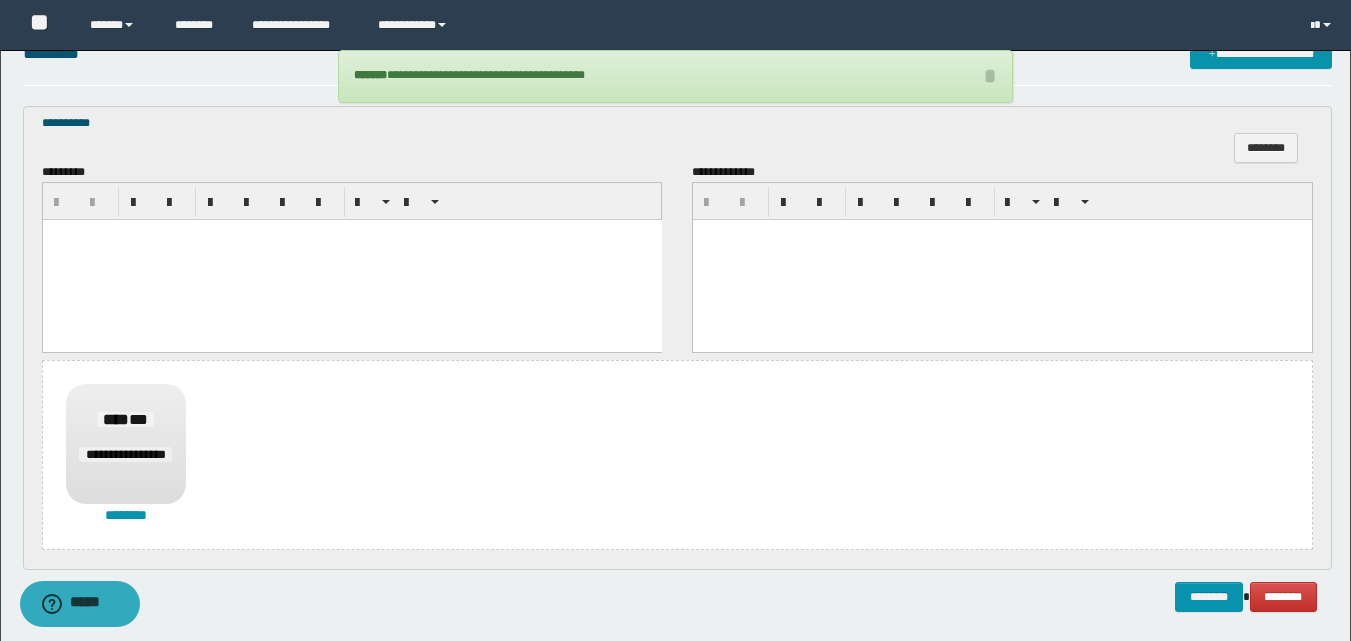 scroll, scrollTop: 675, scrollLeft: 0, axis: vertical 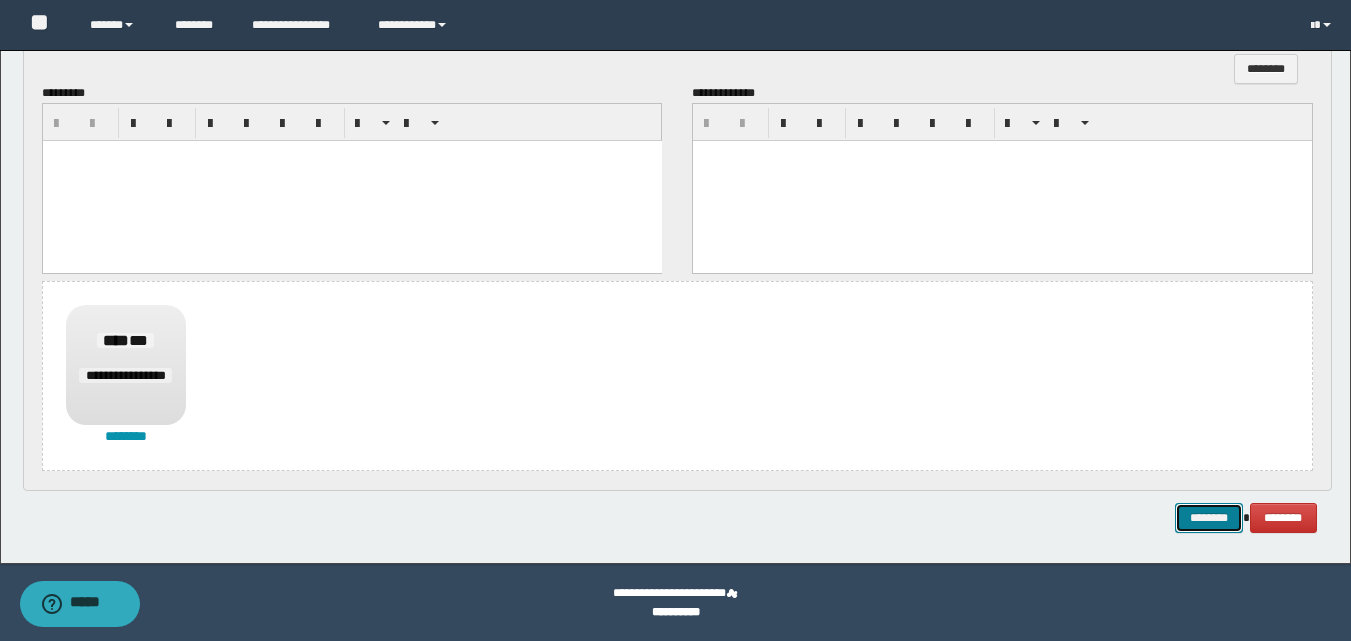 click on "********" at bounding box center [1209, 518] 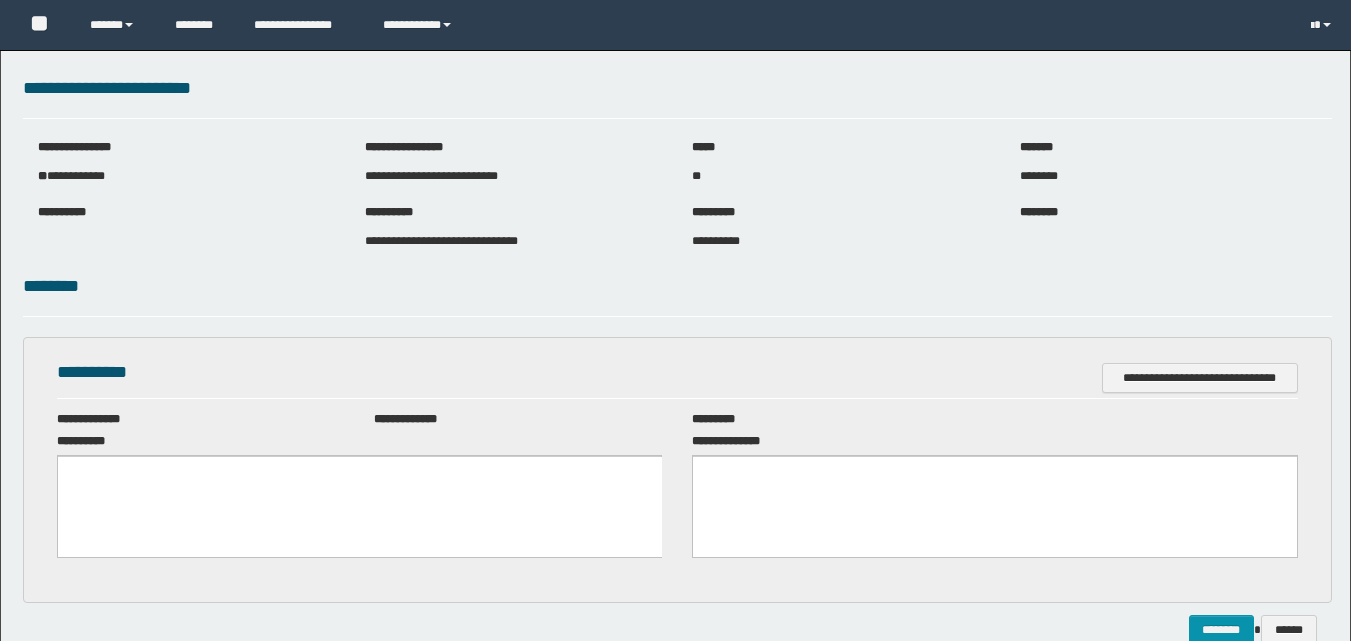 scroll, scrollTop: 0, scrollLeft: 0, axis: both 